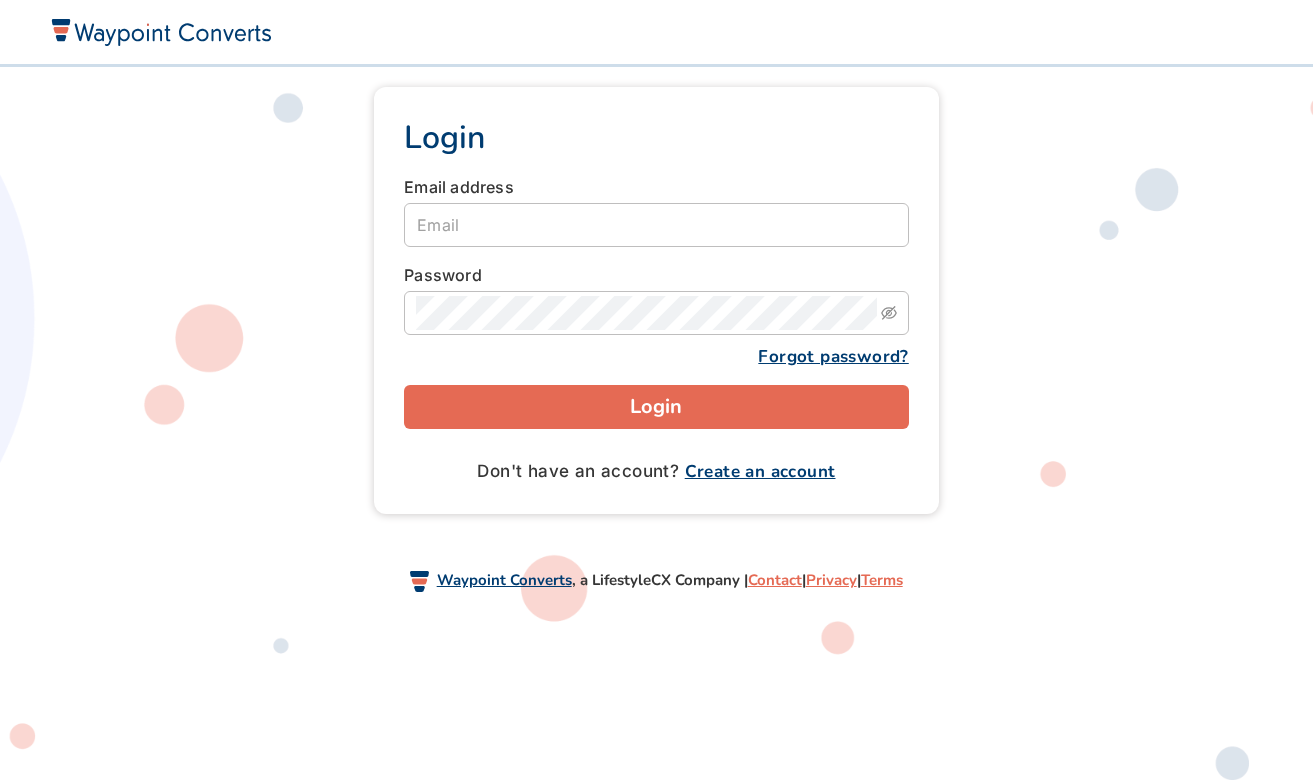 scroll, scrollTop: 0, scrollLeft: 0, axis: both 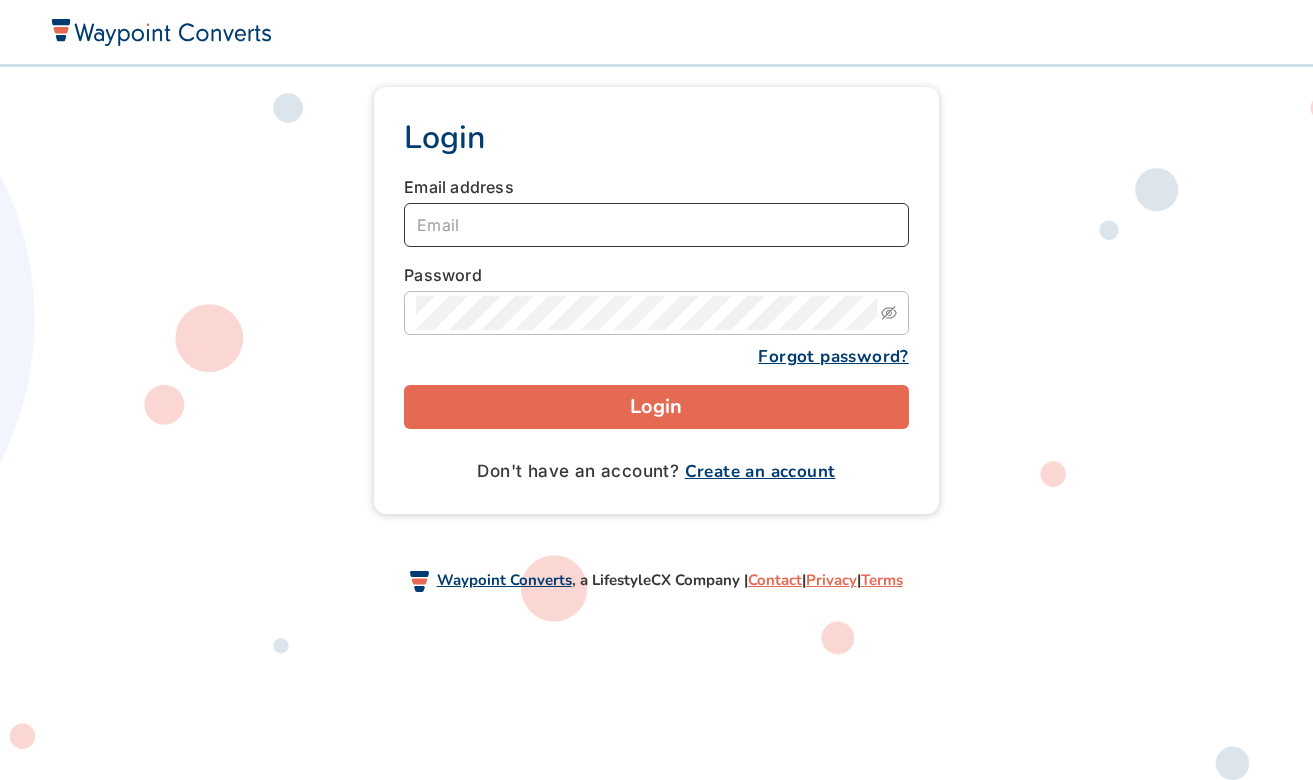 click at bounding box center (656, 225) 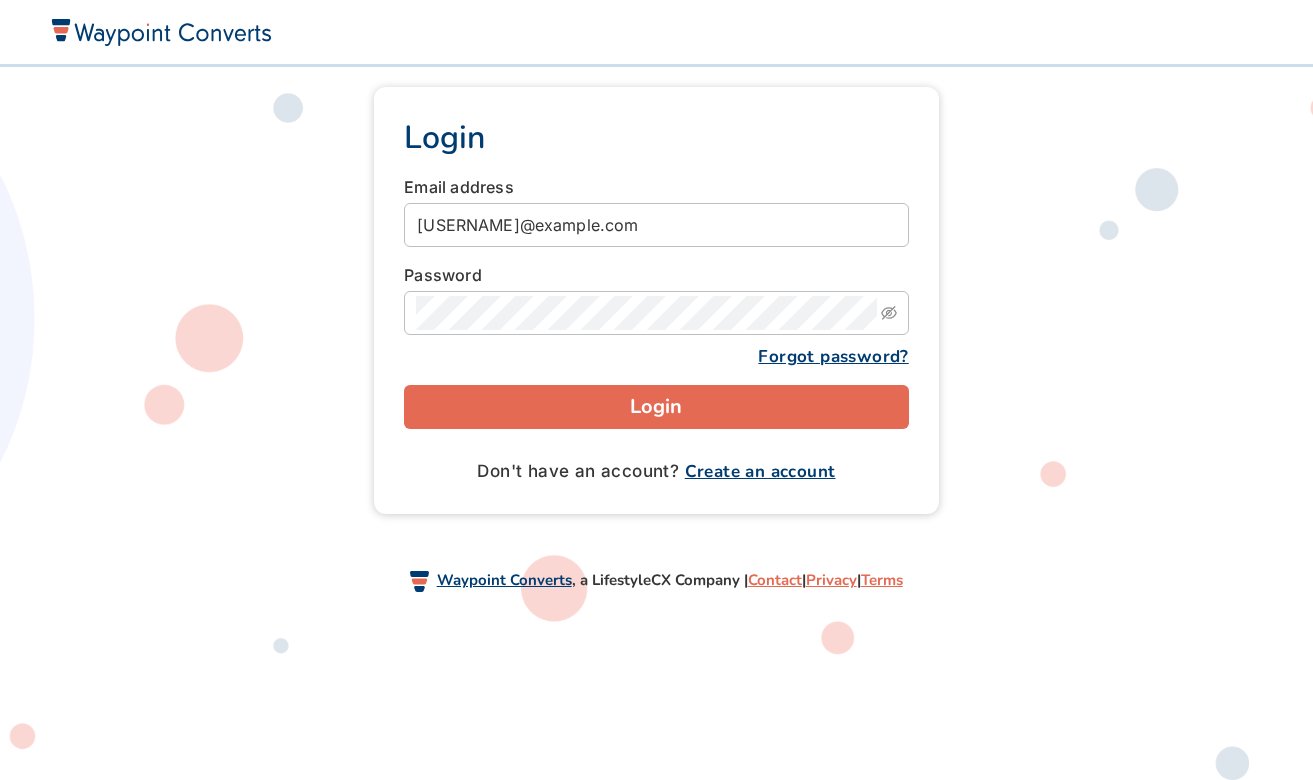 click on "Login" at bounding box center [656, 407] 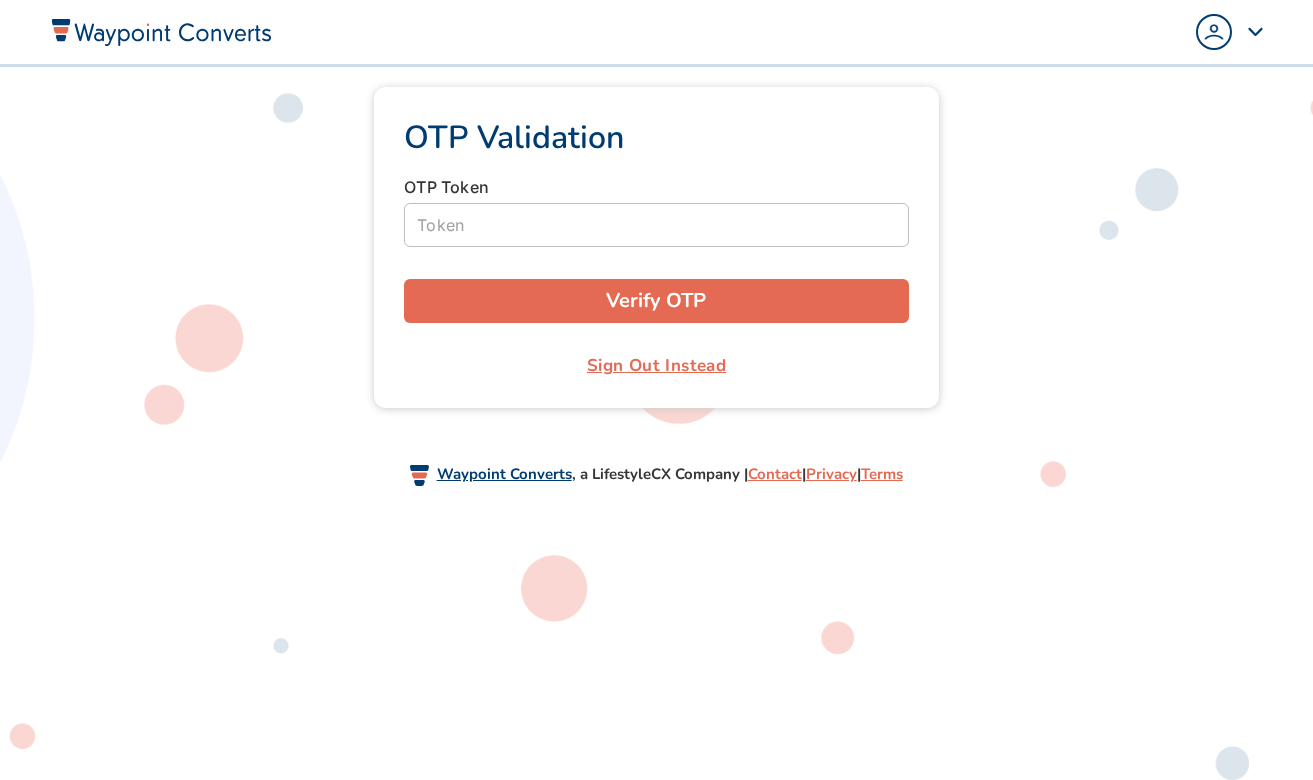 scroll, scrollTop: 0, scrollLeft: 0, axis: both 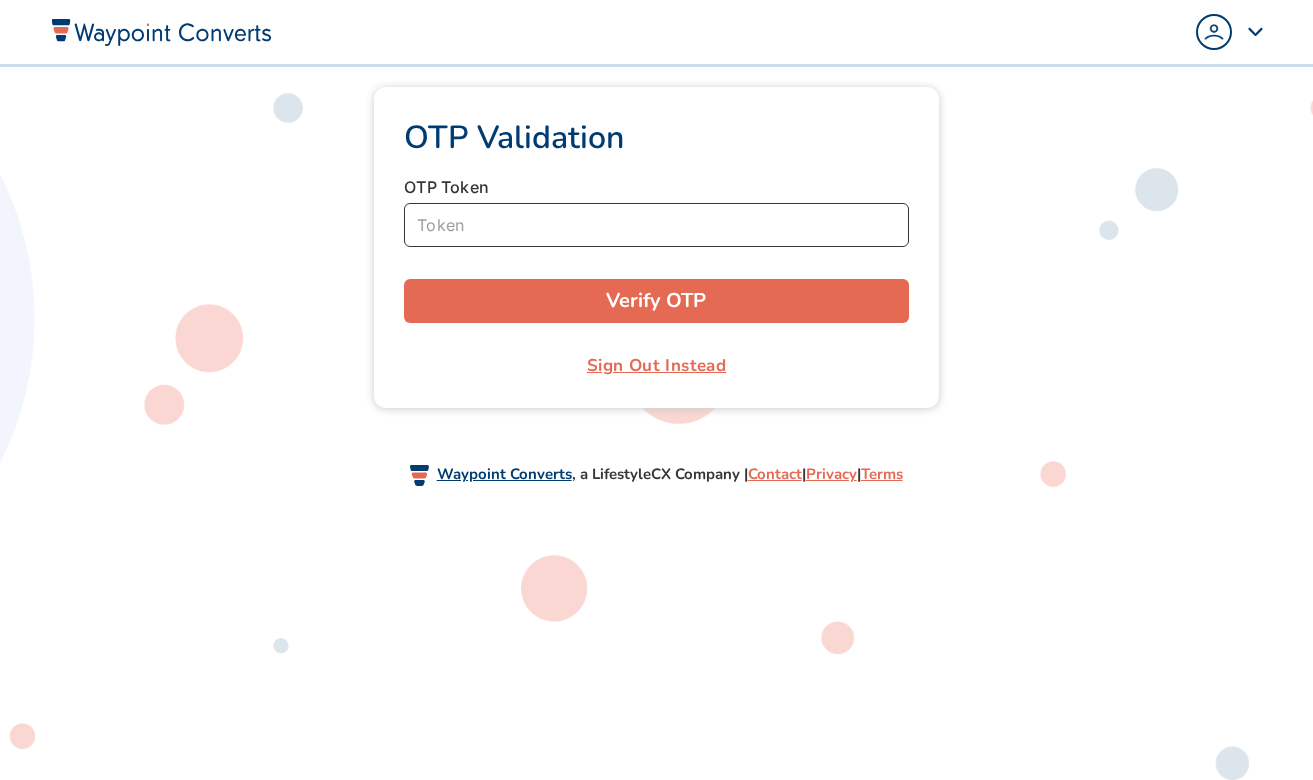 click at bounding box center (656, 225) 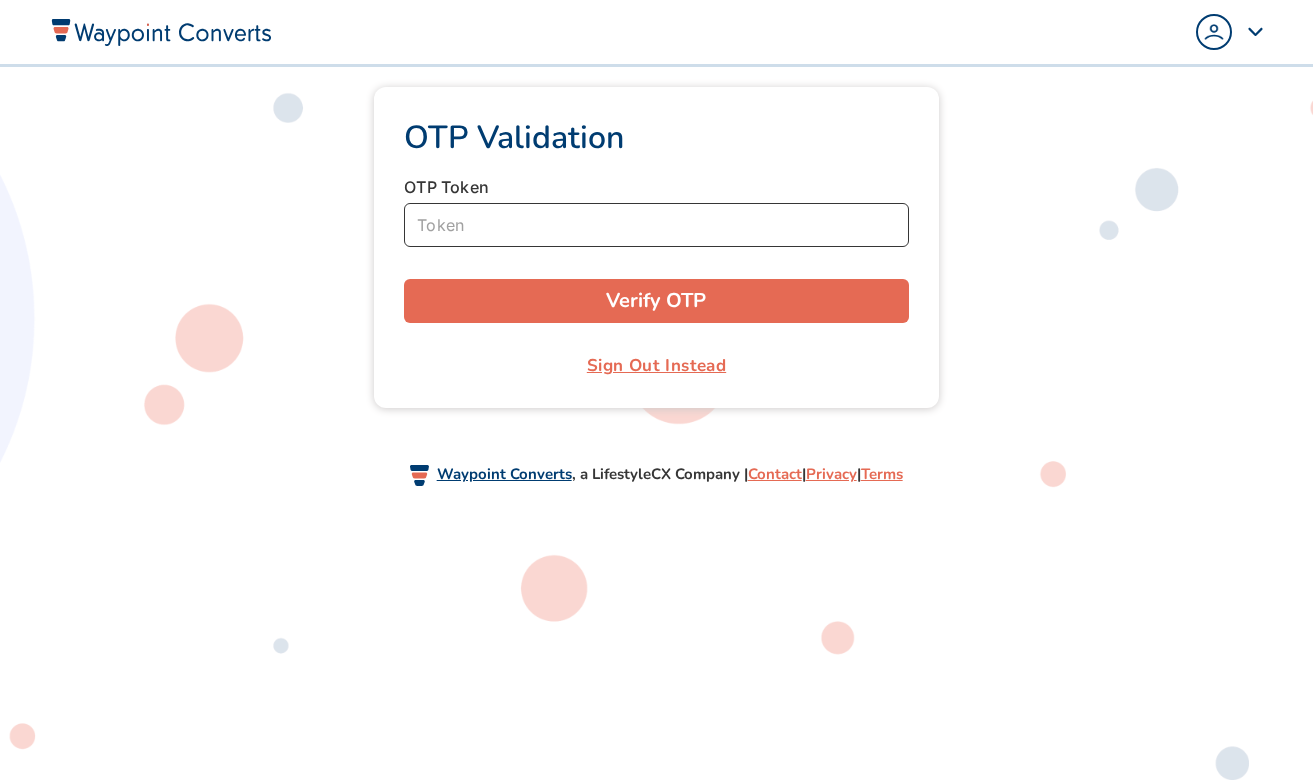 click at bounding box center [656, 225] 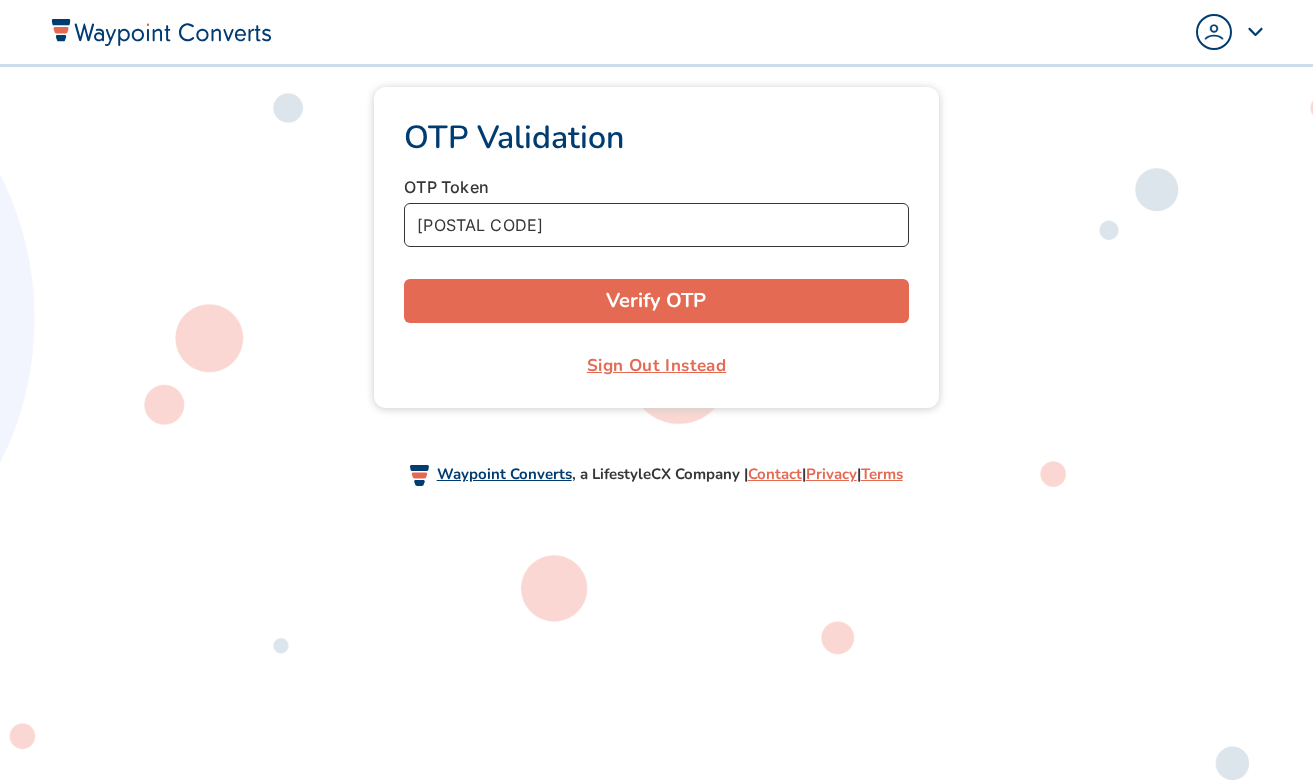 type on "552042" 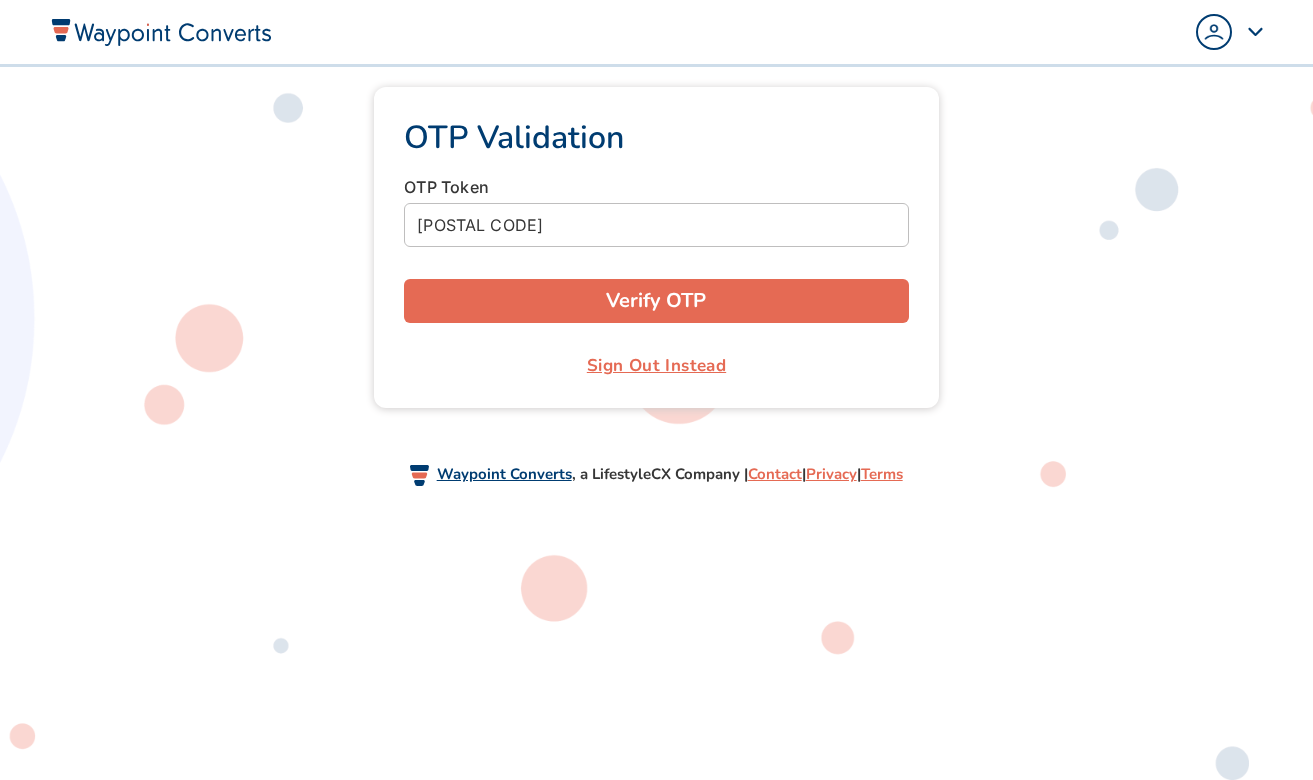 click on "Verify OTP" at bounding box center [656, 301] 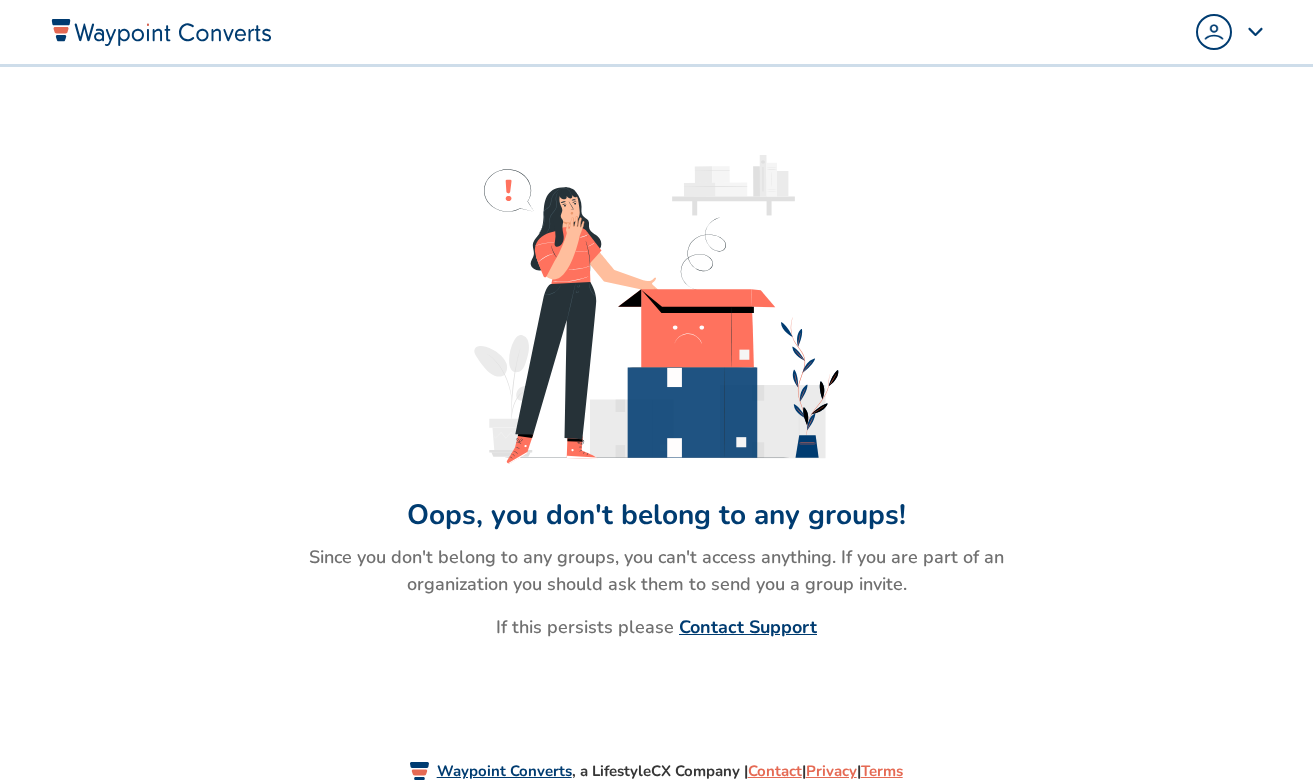scroll, scrollTop: 0, scrollLeft: 0, axis: both 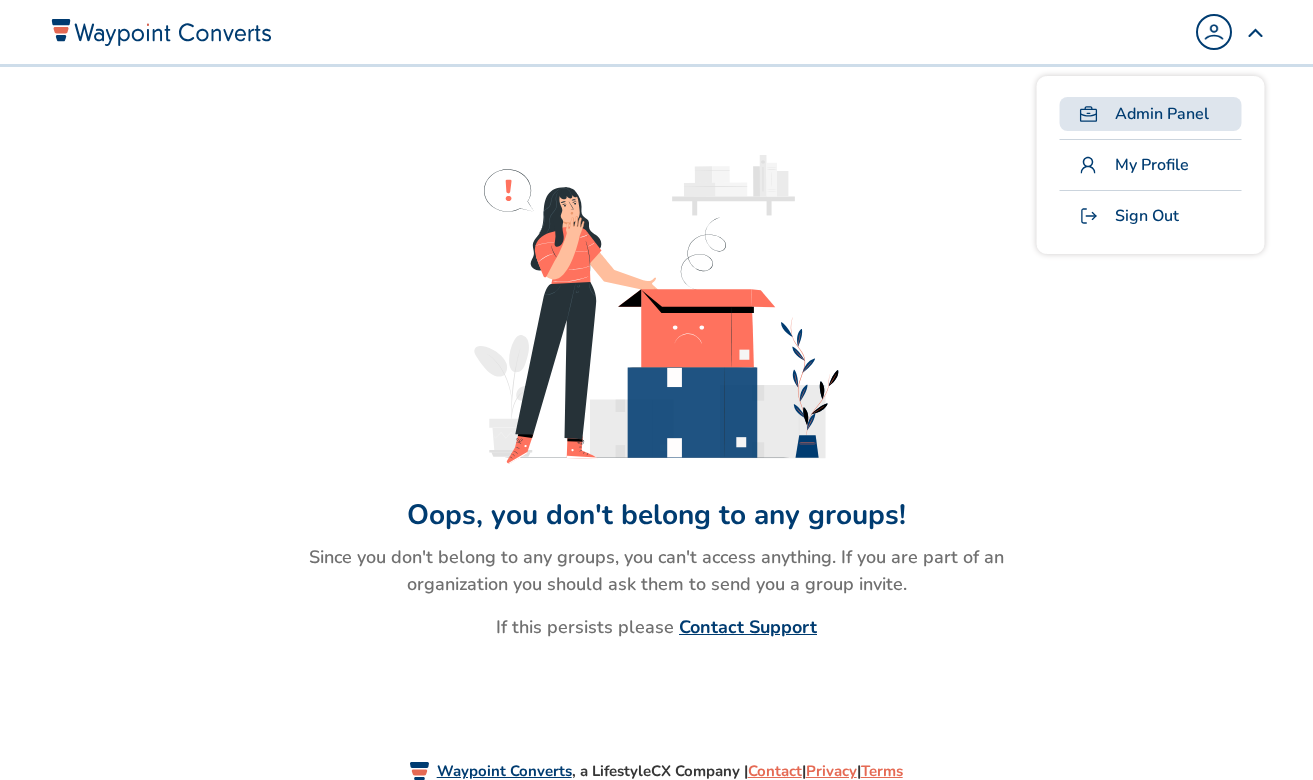 click on "Admin Panel" at bounding box center [1150, 114] 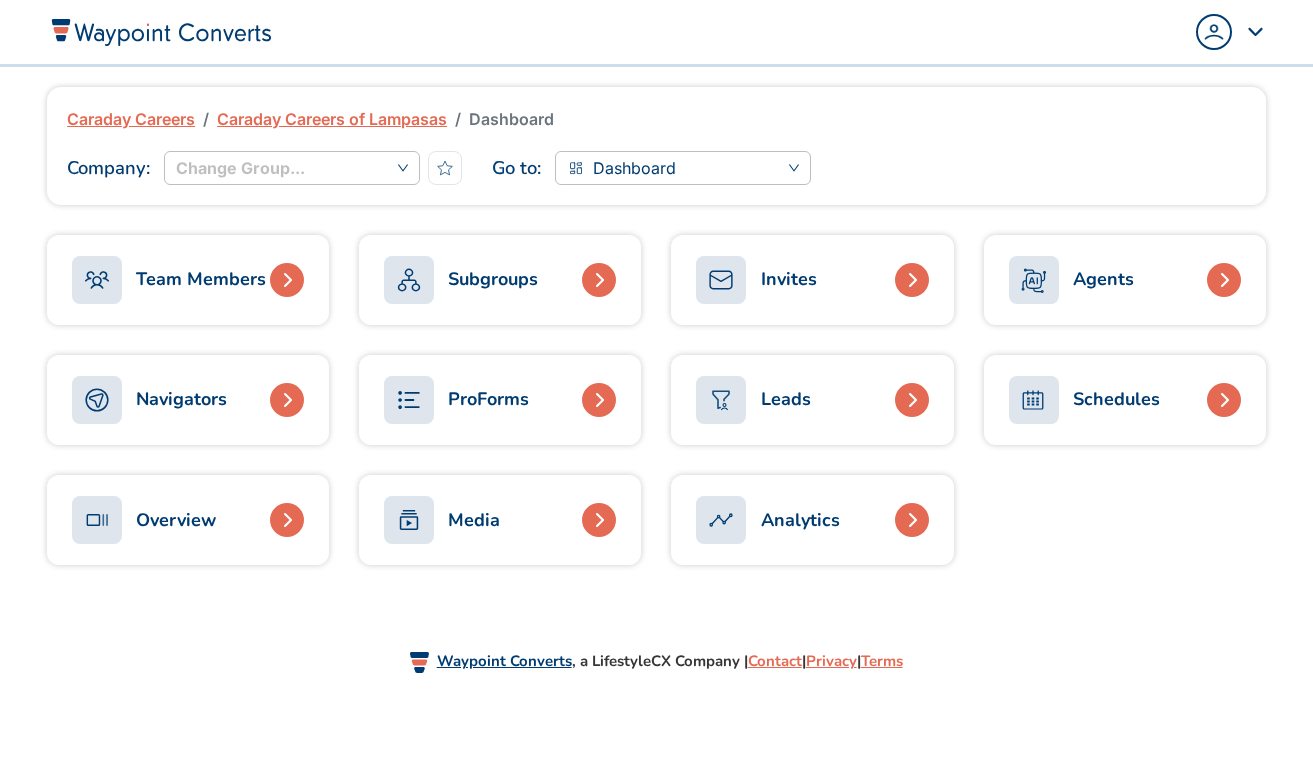 scroll, scrollTop: 0, scrollLeft: 0, axis: both 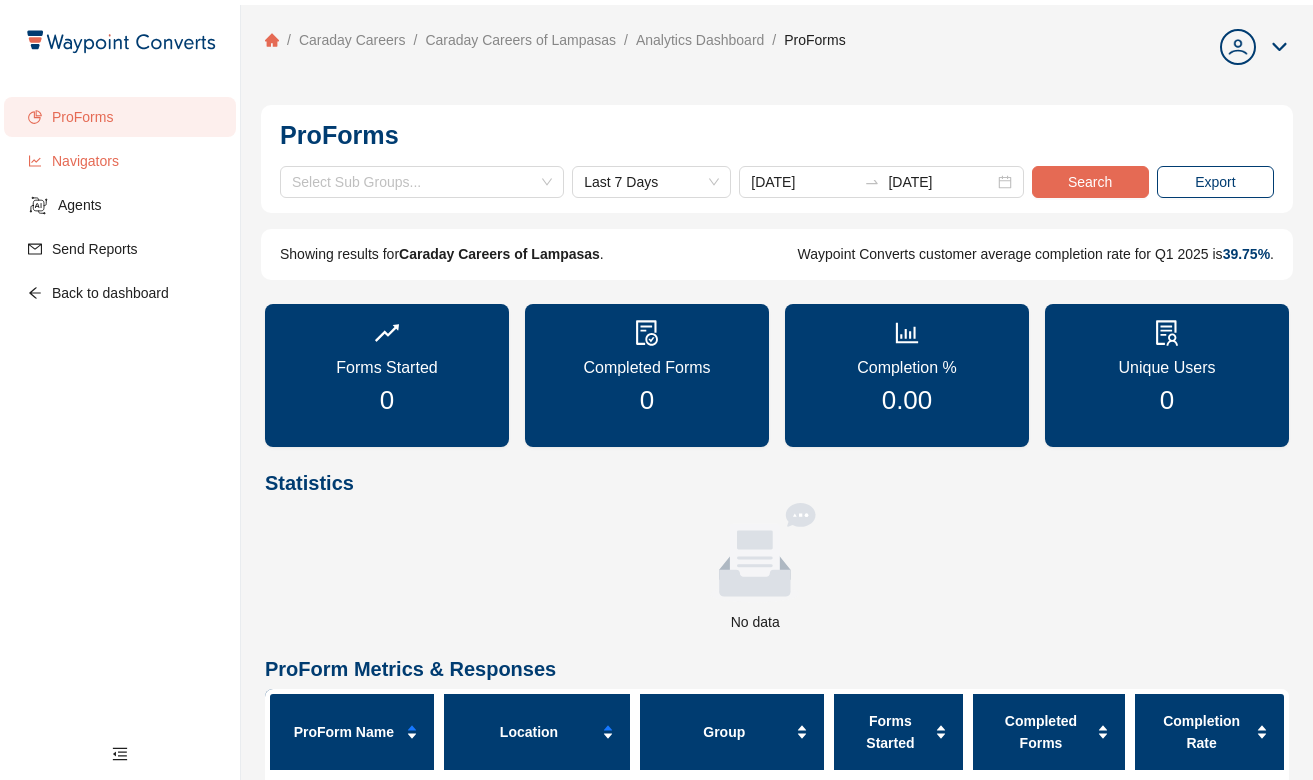 click on "Navigators" at bounding box center (136, 161) 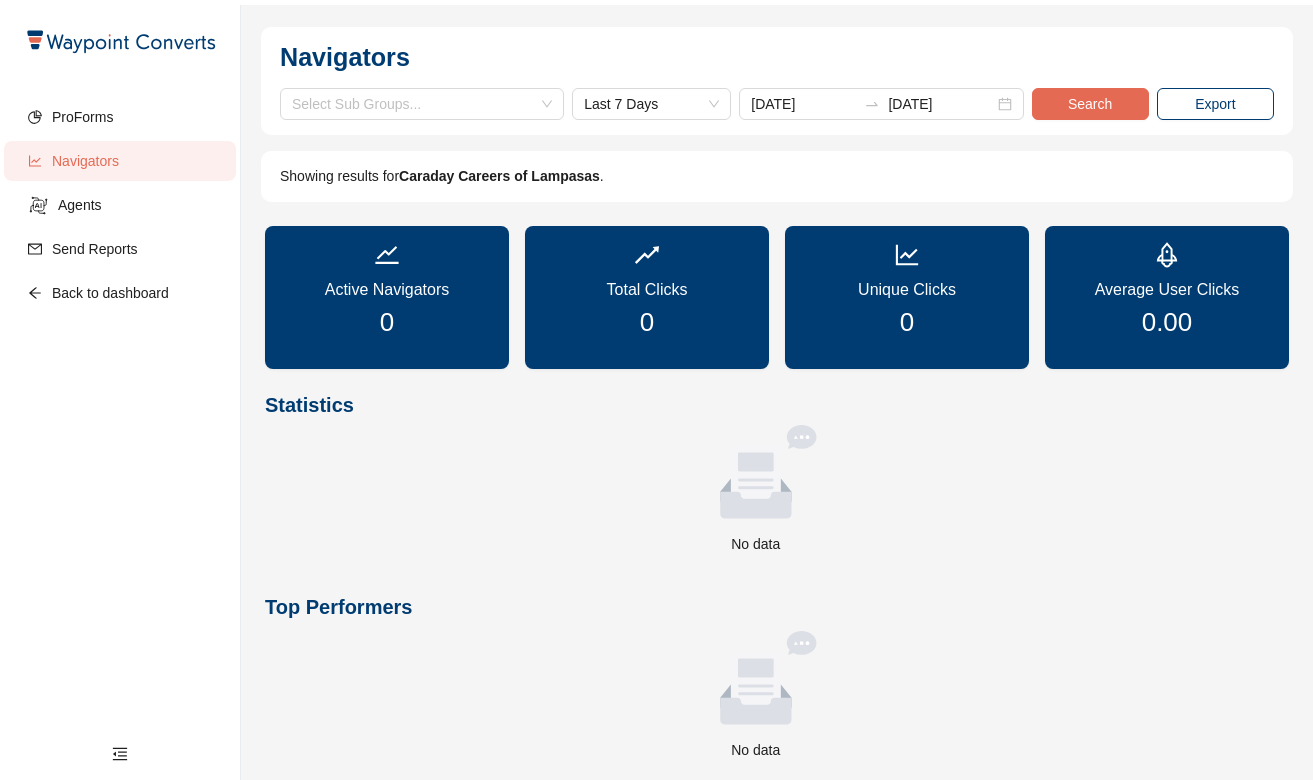 scroll, scrollTop: 0, scrollLeft: 0, axis: both 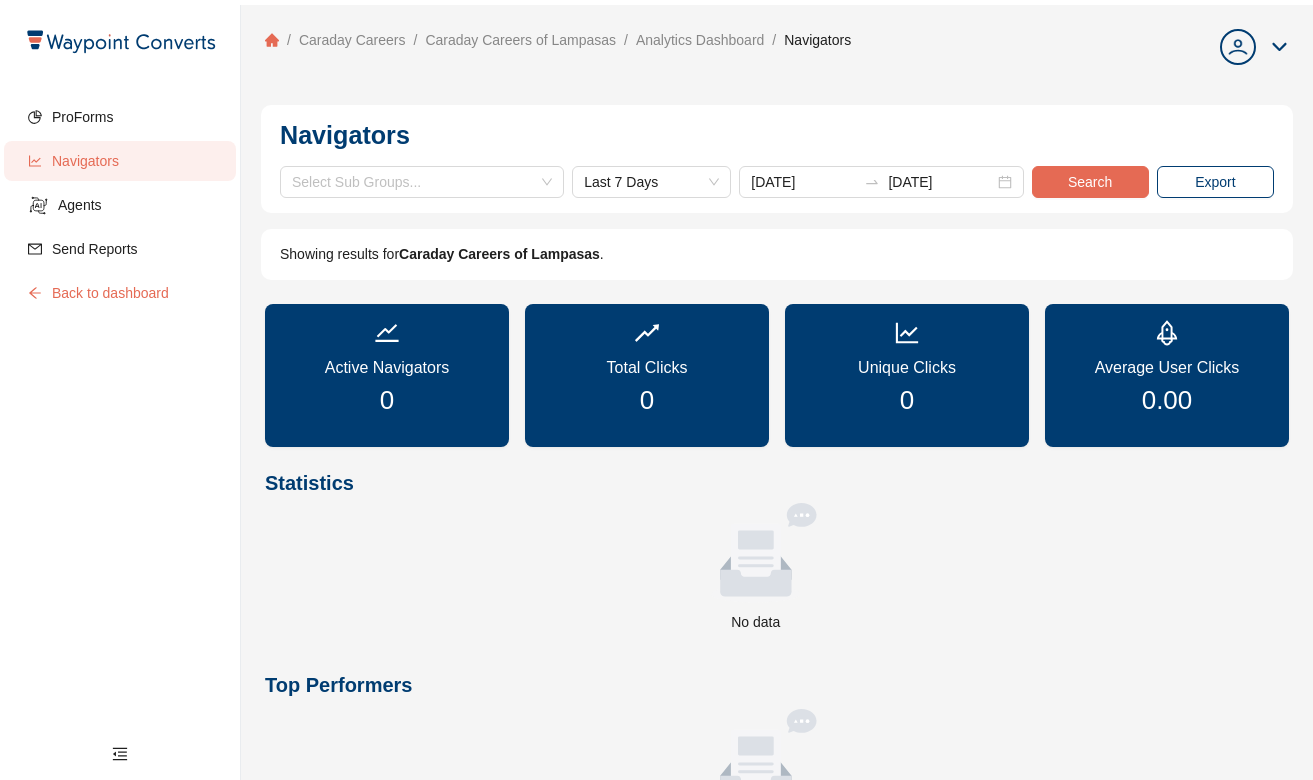 click on "Back to dashboard" at bounding box center [136, 293] 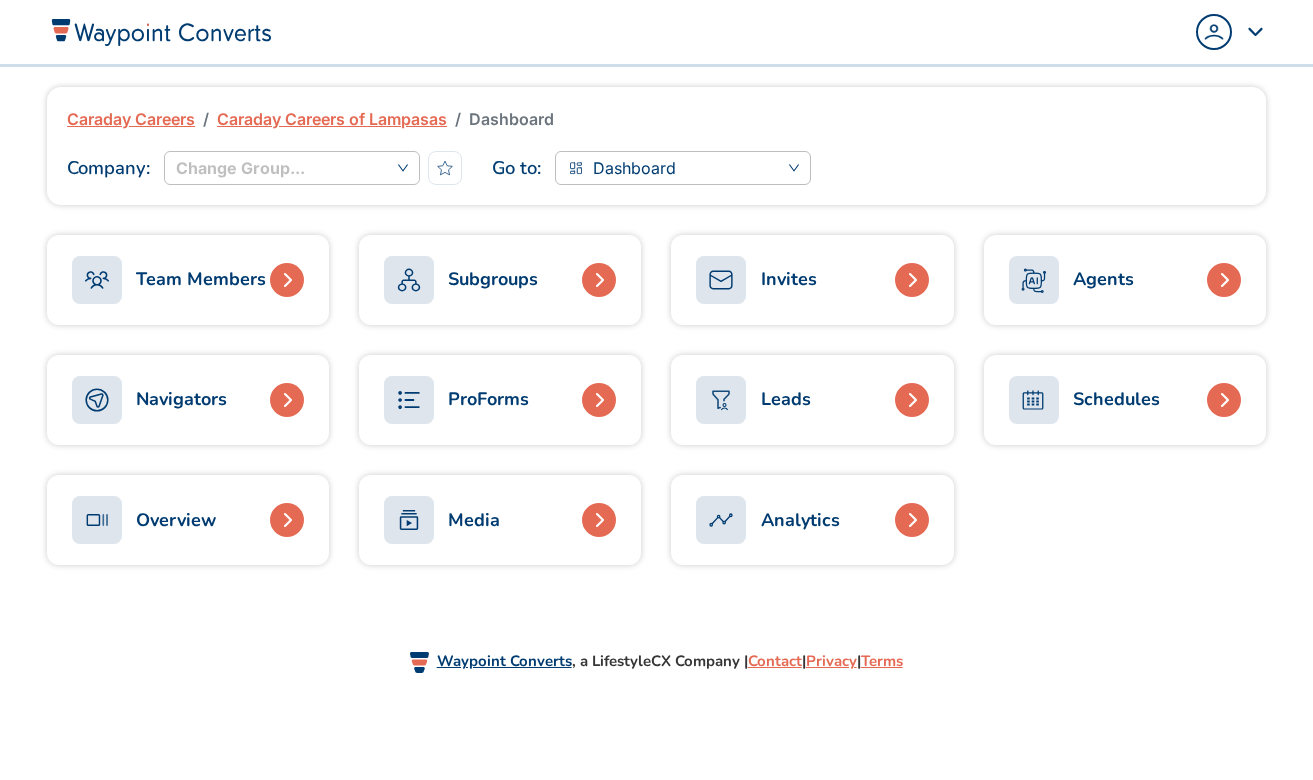 scroll, scrollTop: 0, scrollLeft: 0, axis: both 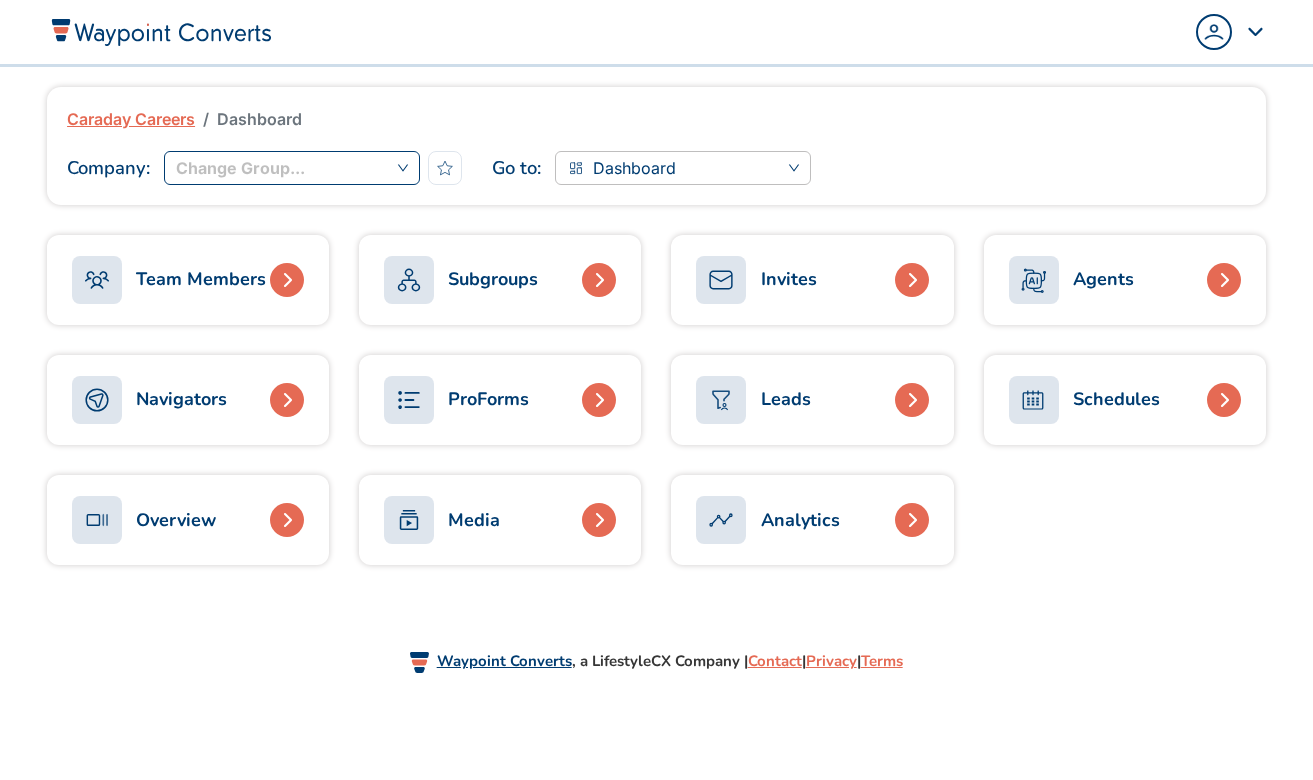 click at bounding box center (292, 169) 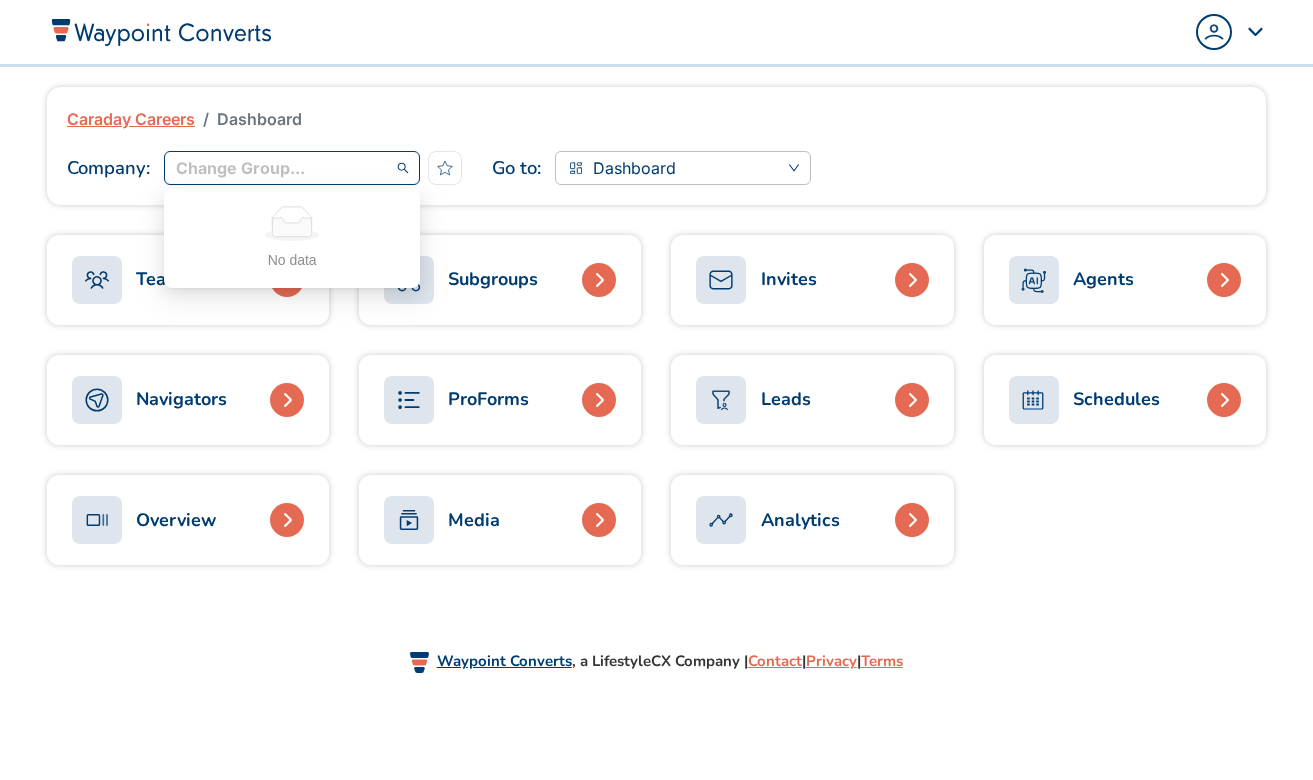 click at bounding box center [1230, 32] 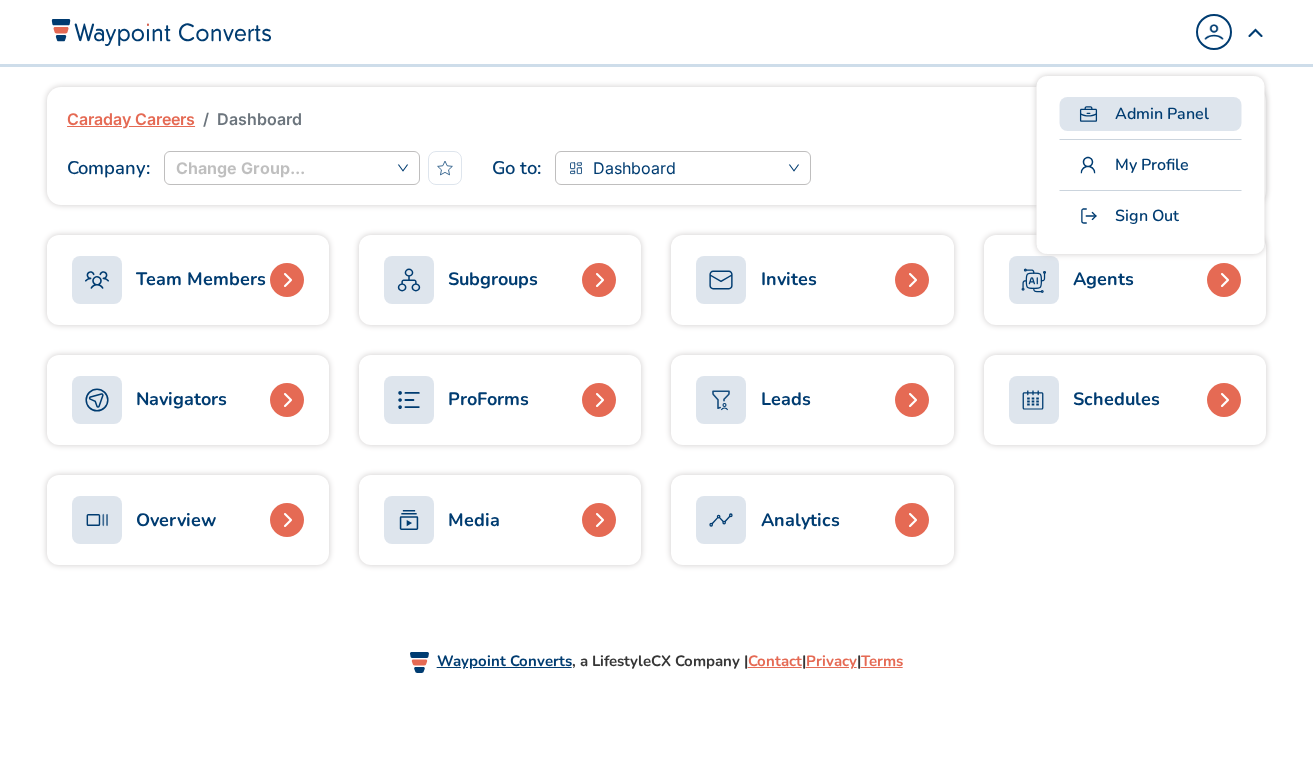 click on "Admin Panel" at bounding box center [1162, 114] 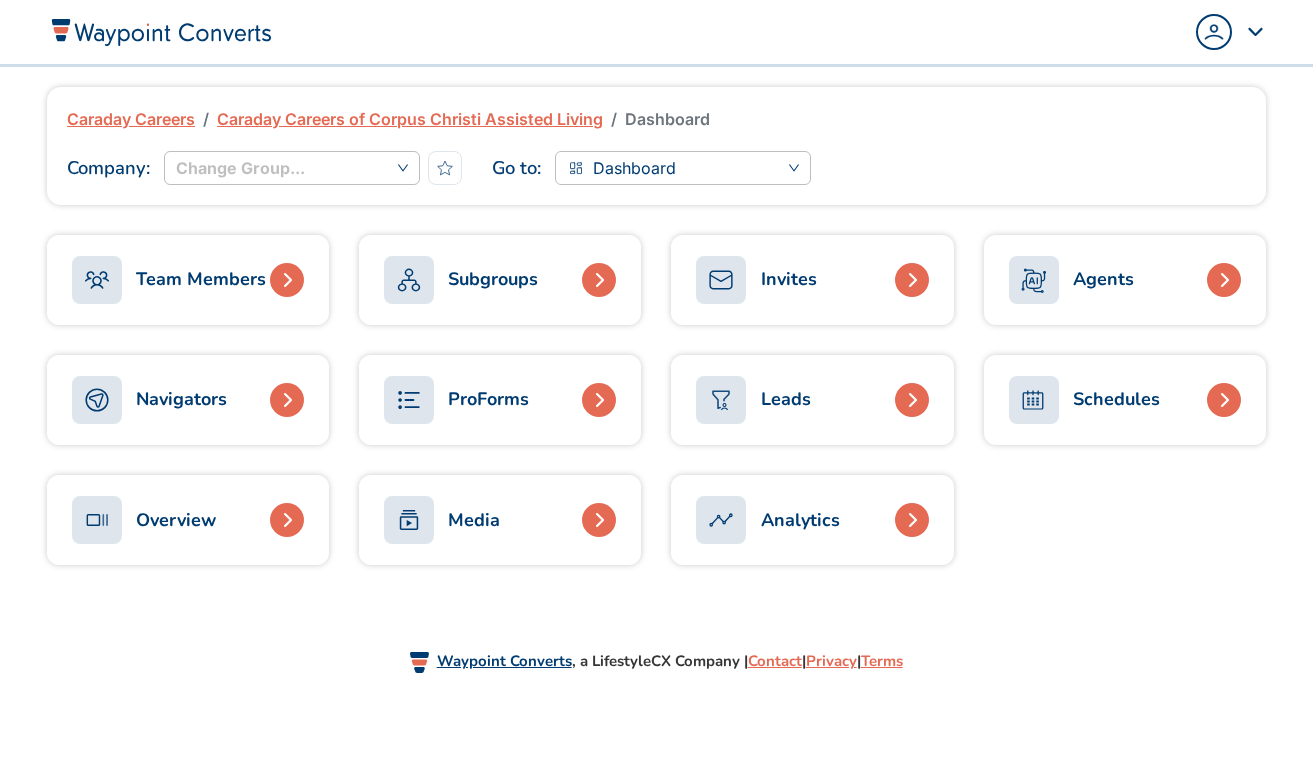 scroll, scrollTop: 0, scrollLeft: 0, axis: both 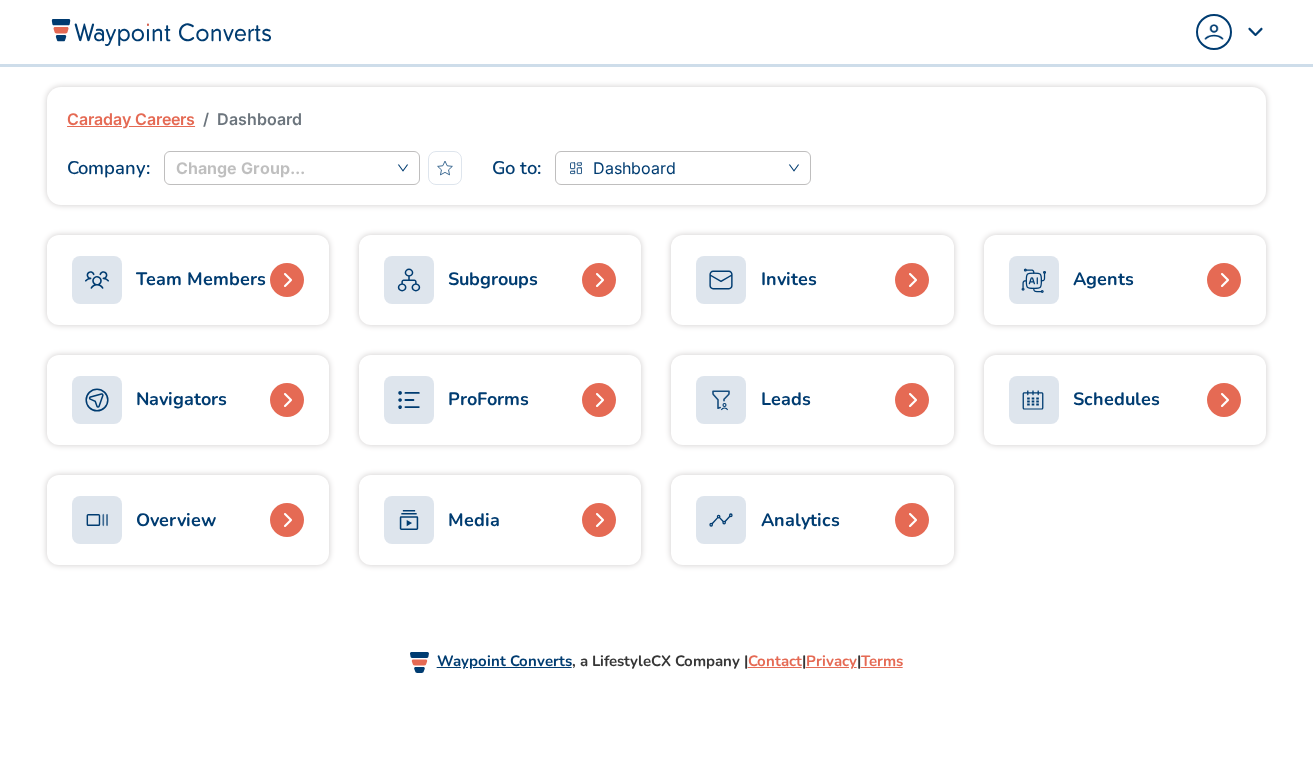 click on "Navigators" at bounding box center (149, 400) 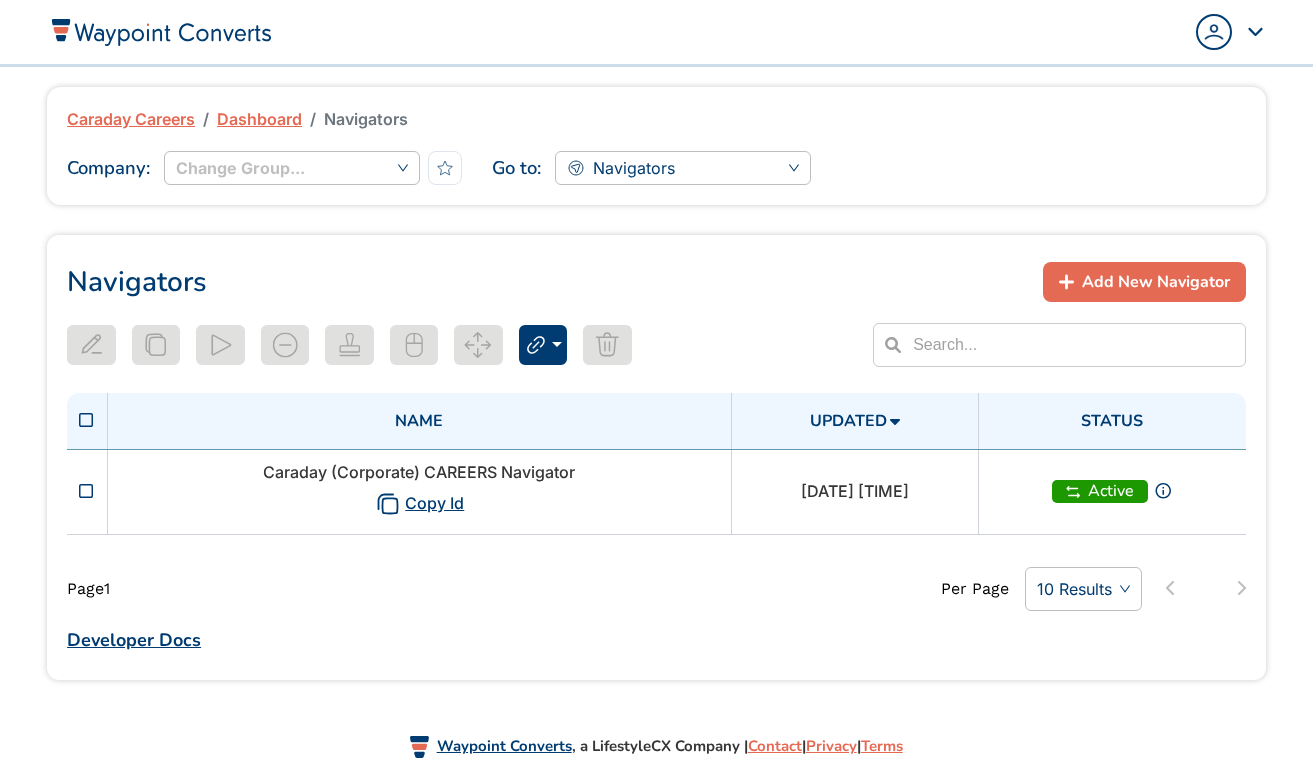 scroll, scrollTop: 0, scrollLeft: 0, axis: both 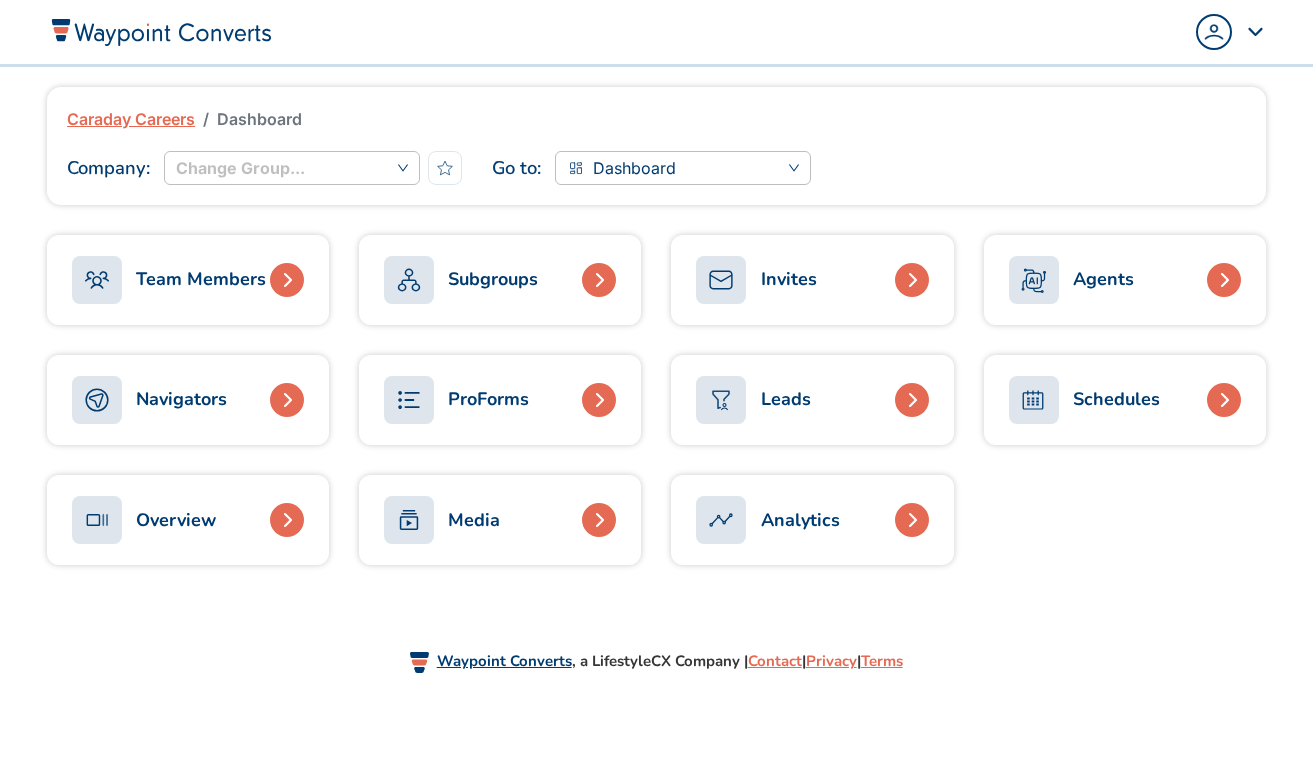 click on "Analytics" at bounding box center [800, 520] 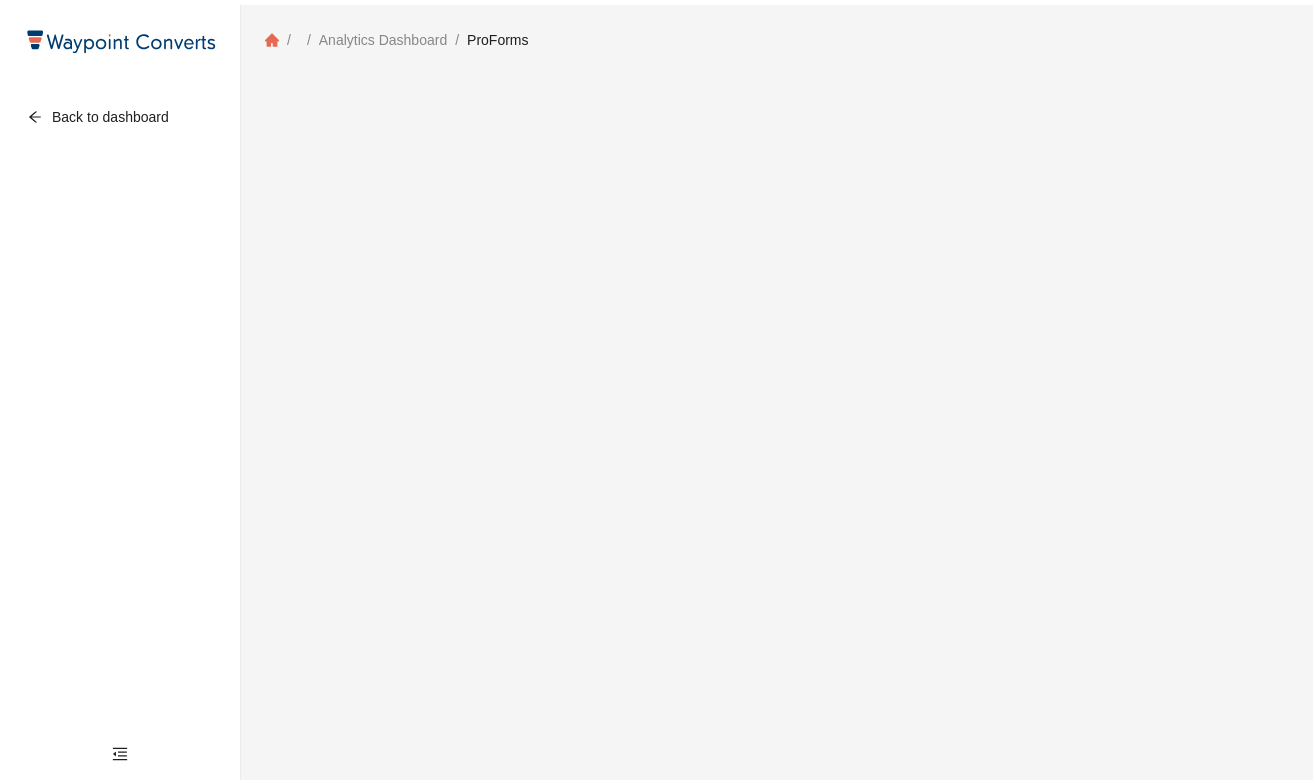 scroll, scrollTop: 0, scrollLeft: 0, axis: both 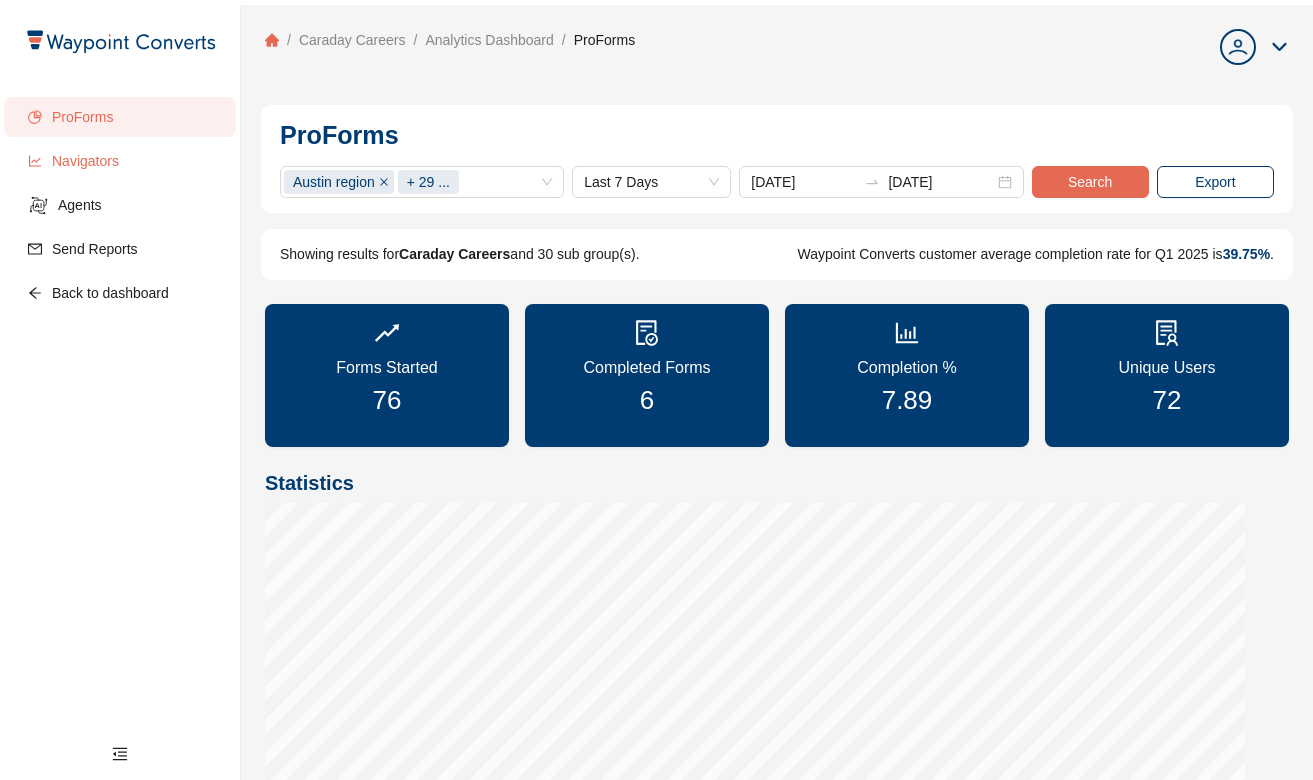 click on "Navigators" at bounding box center [136, 161] 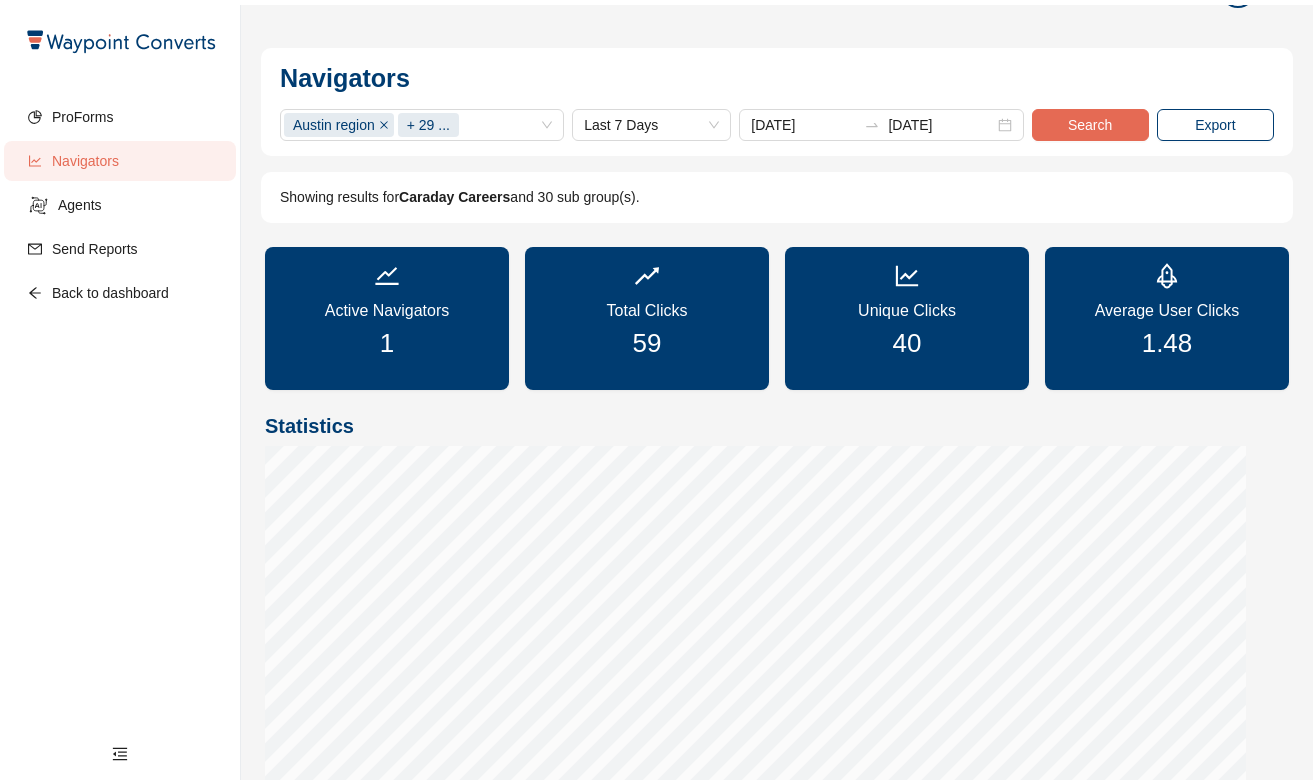 scroll, scrollTop: 0, scrollLeft: 0, axis: both 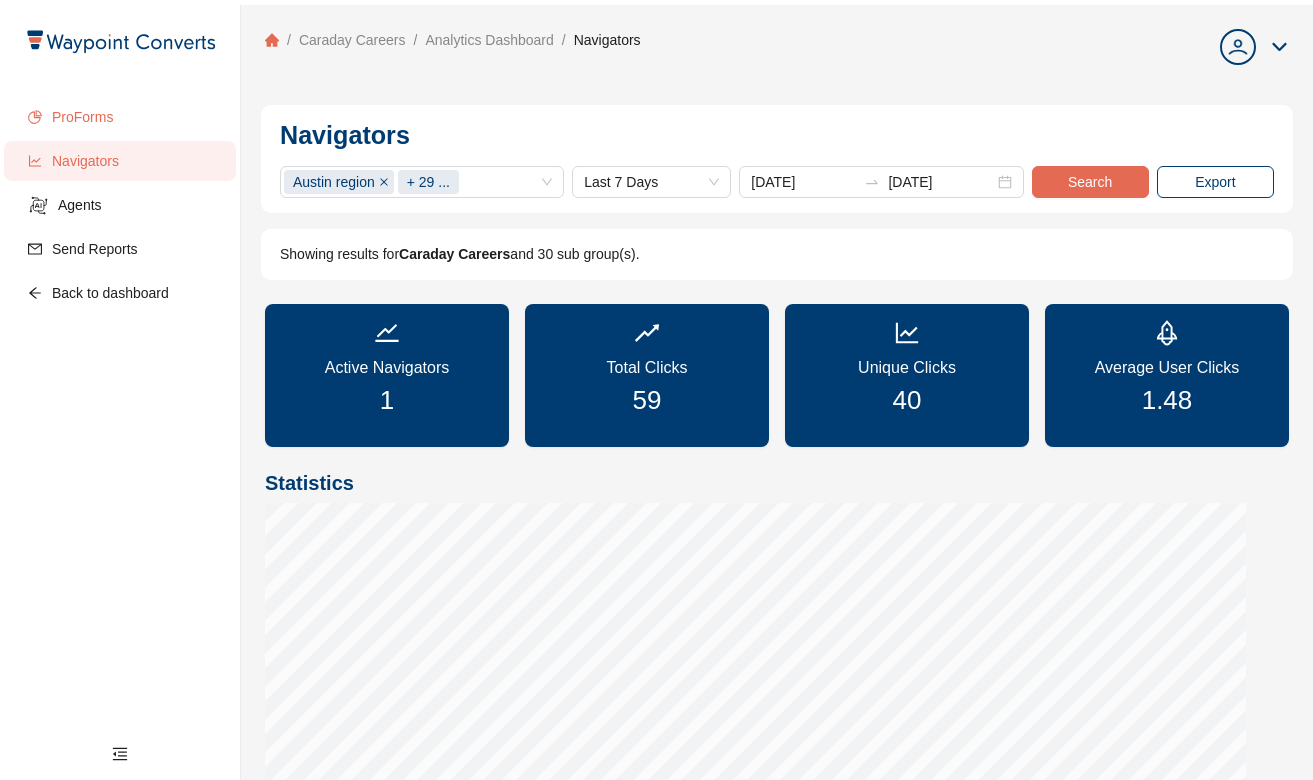 click on "ProForms" at bounding box center (136, 117) 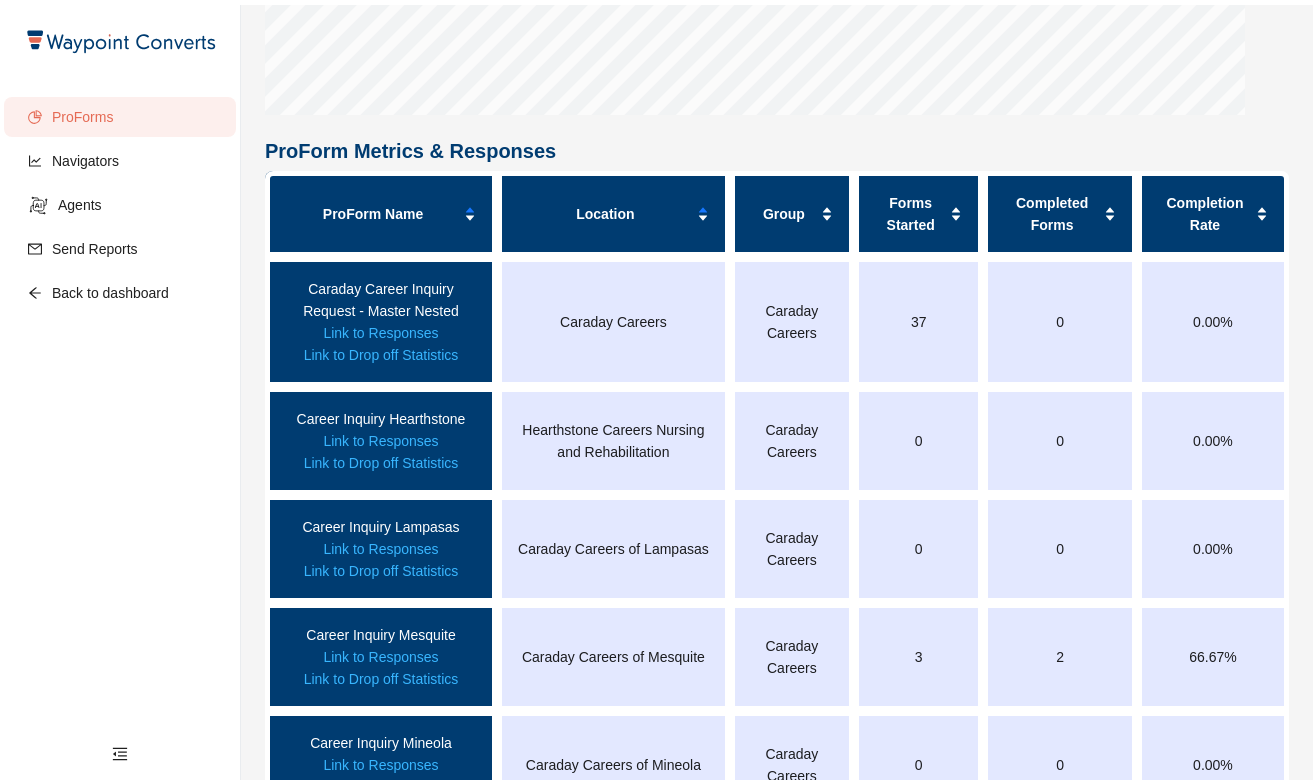 scroll, scrollTop: 792, scrollLeft: 0, axis: vertical 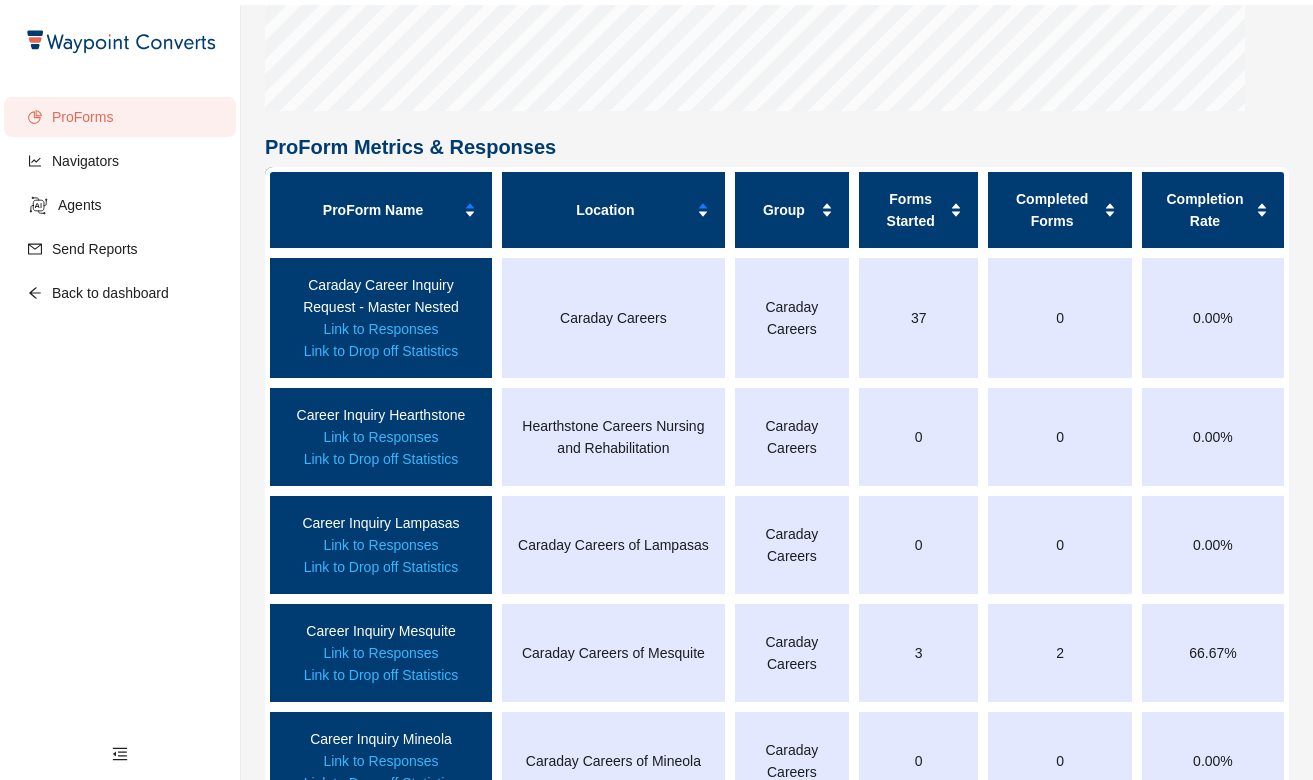 click on "Link to Drop off Statistics" at bounding box center (381, 351) 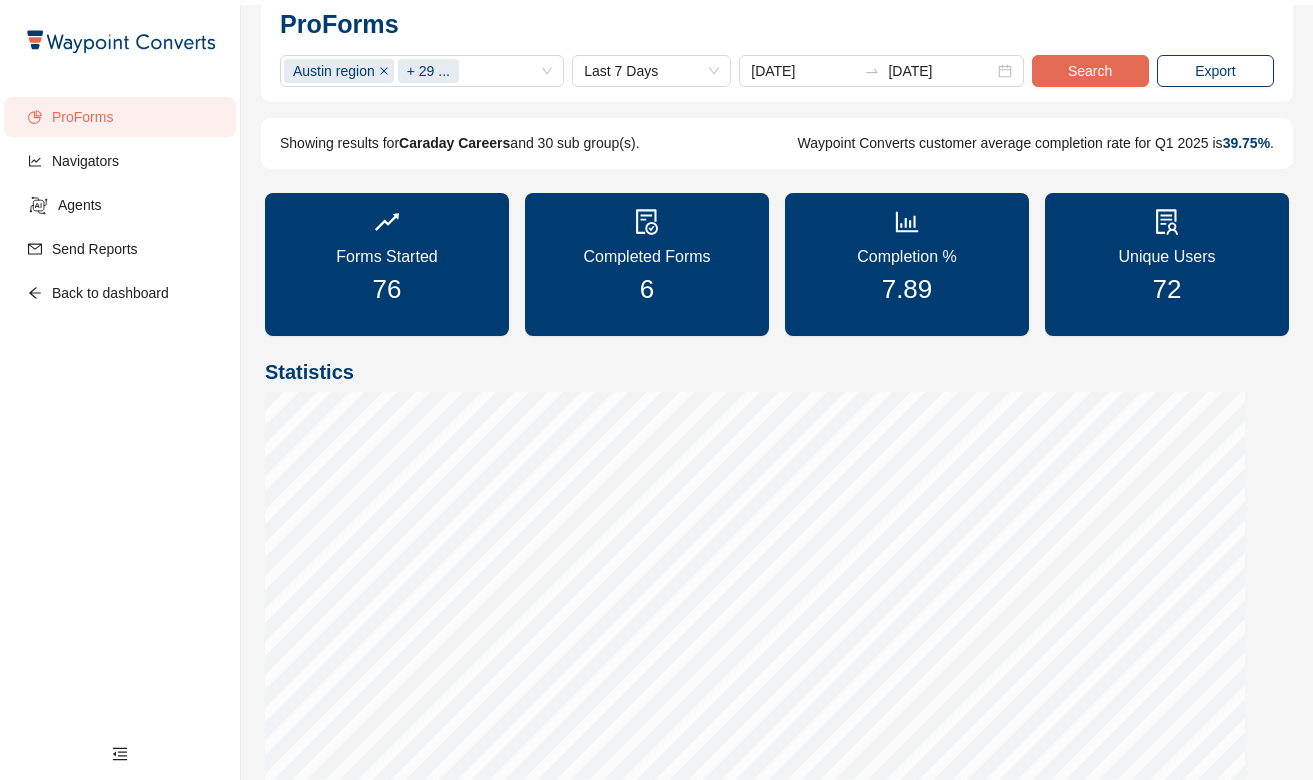 scroll, scrollTop: 0, scrollLeft: 0, axis: both 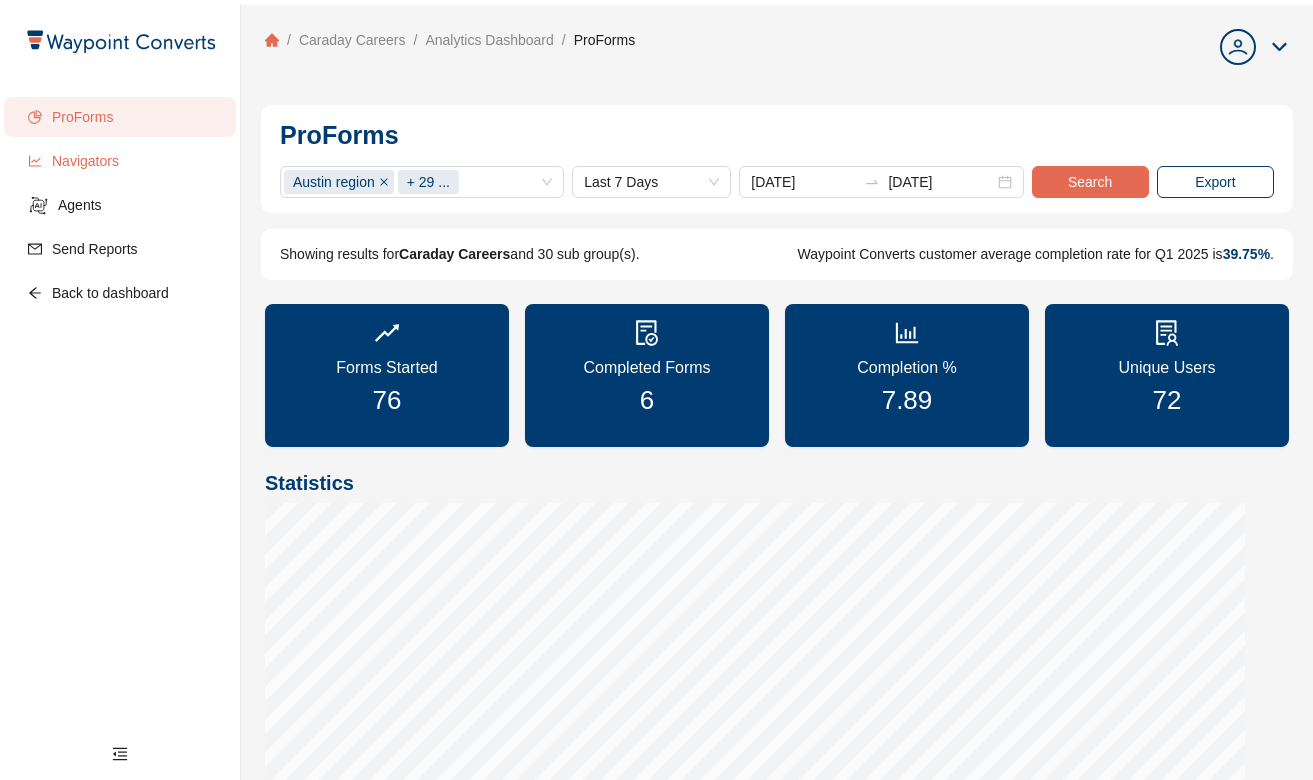 click on "Navigators" at bounding box center (136, 161) 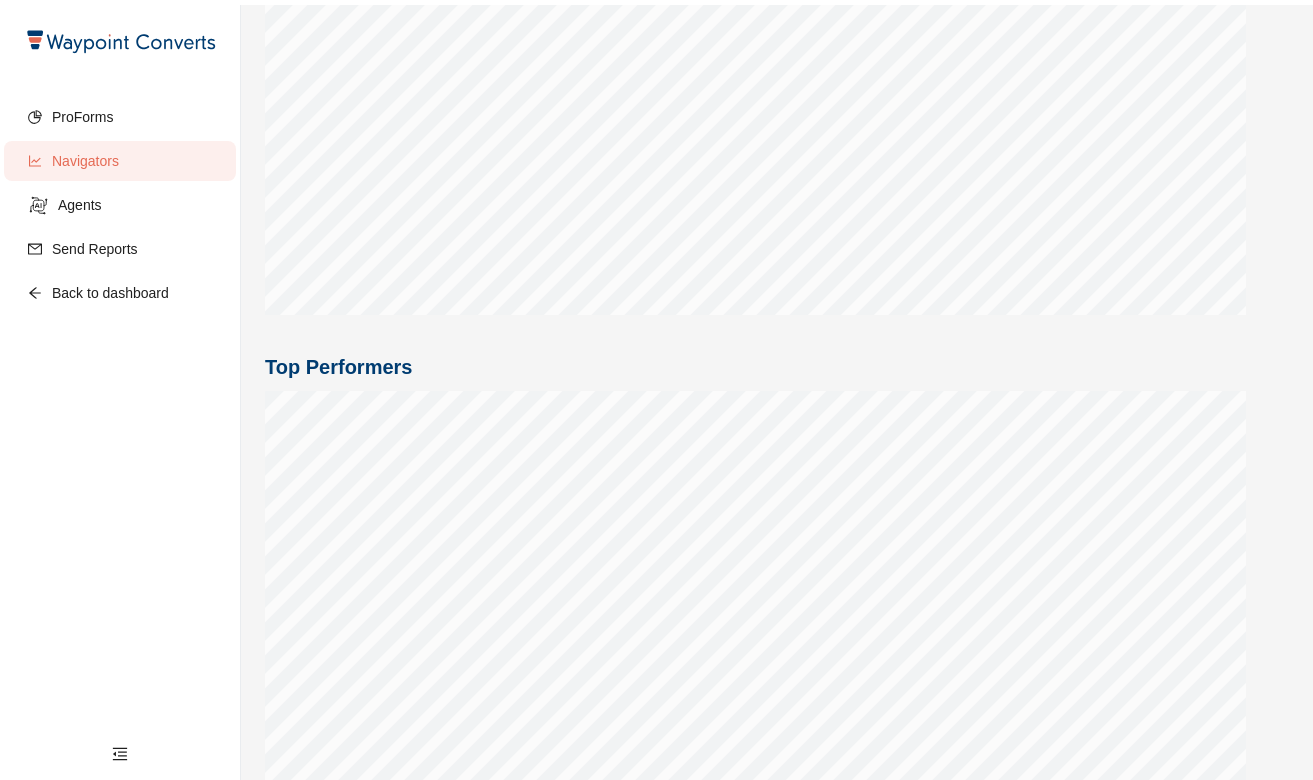 scroll, scrollTop: 618, scrollLeft: 0, axis: vertical 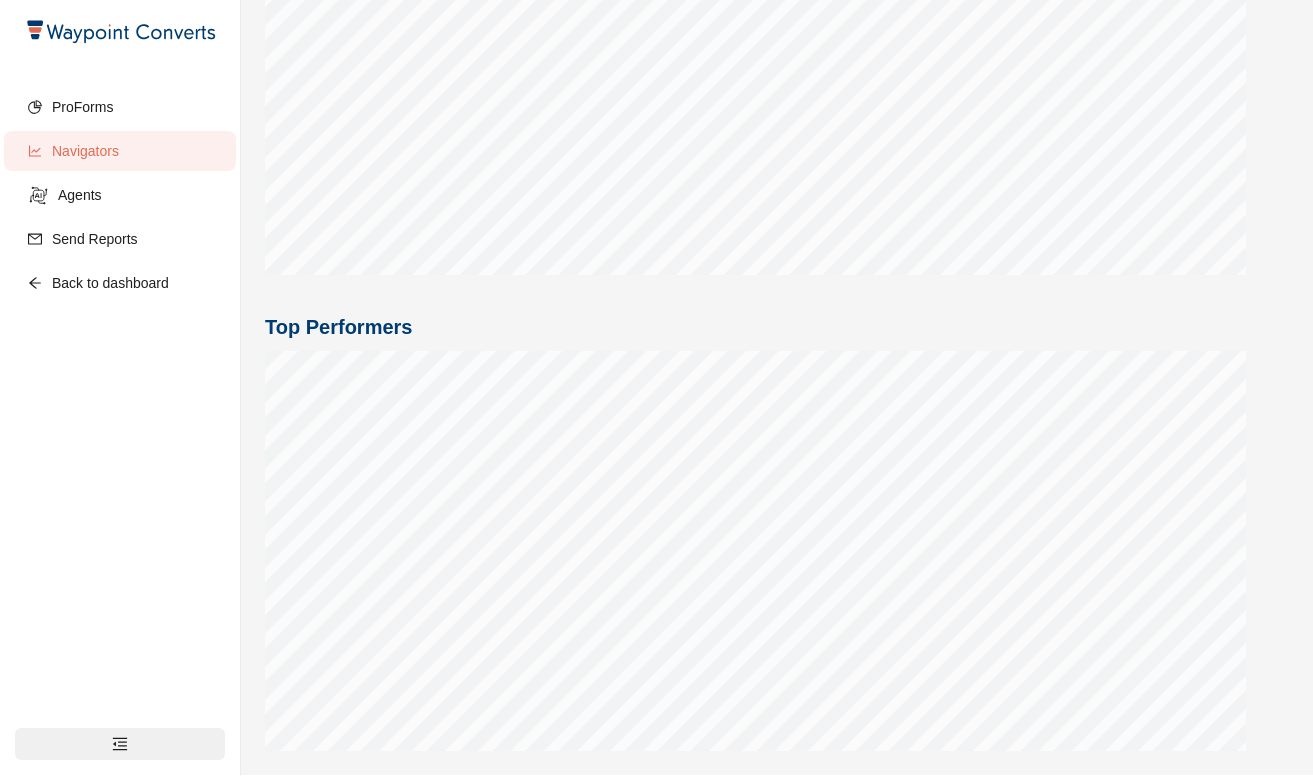 click 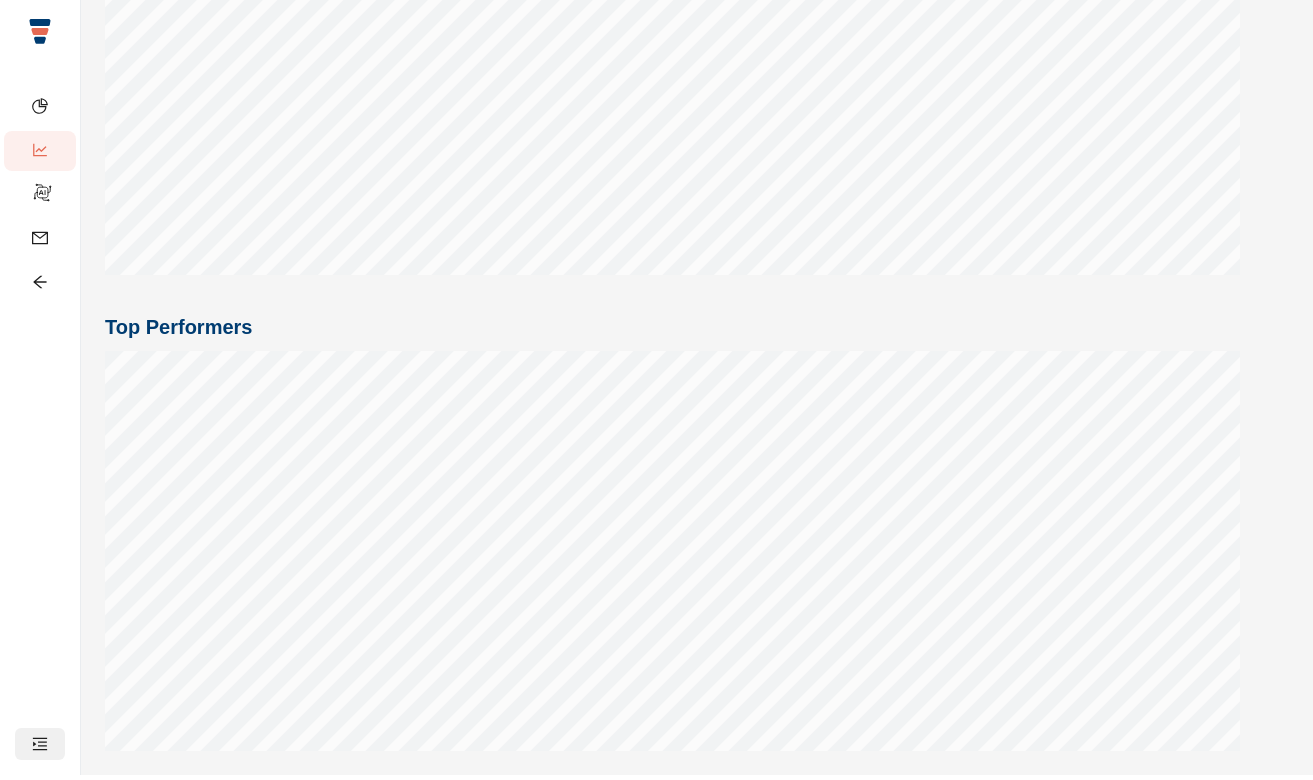 click 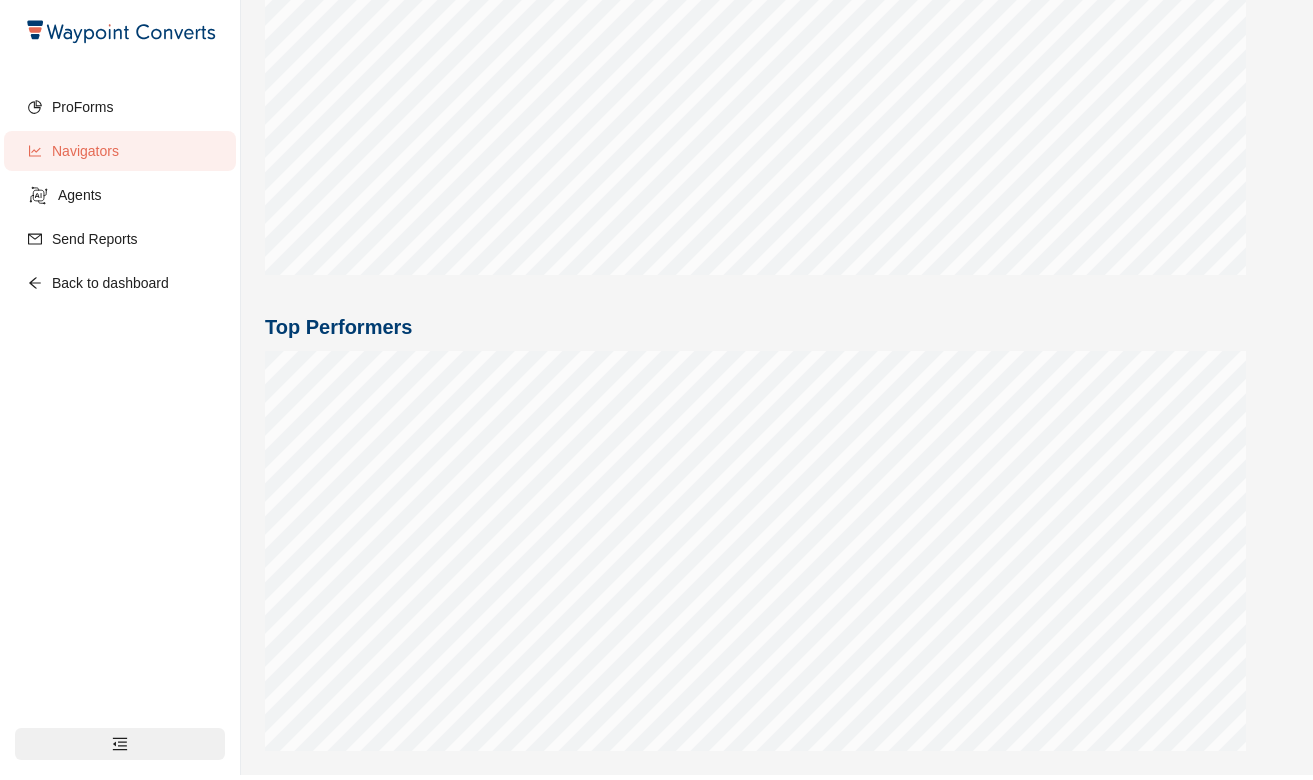 click 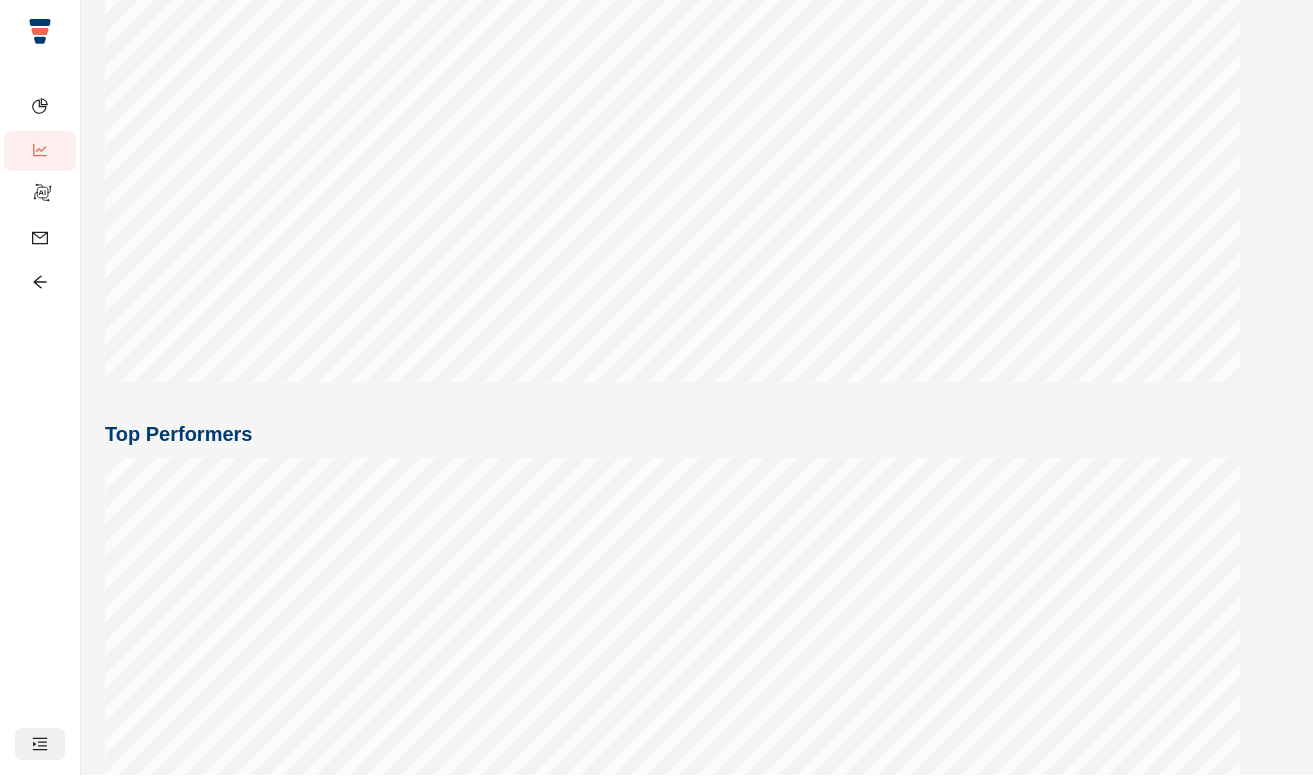 scroll, scrollTop: 618, scrollLeft: 0, axis: vertical 